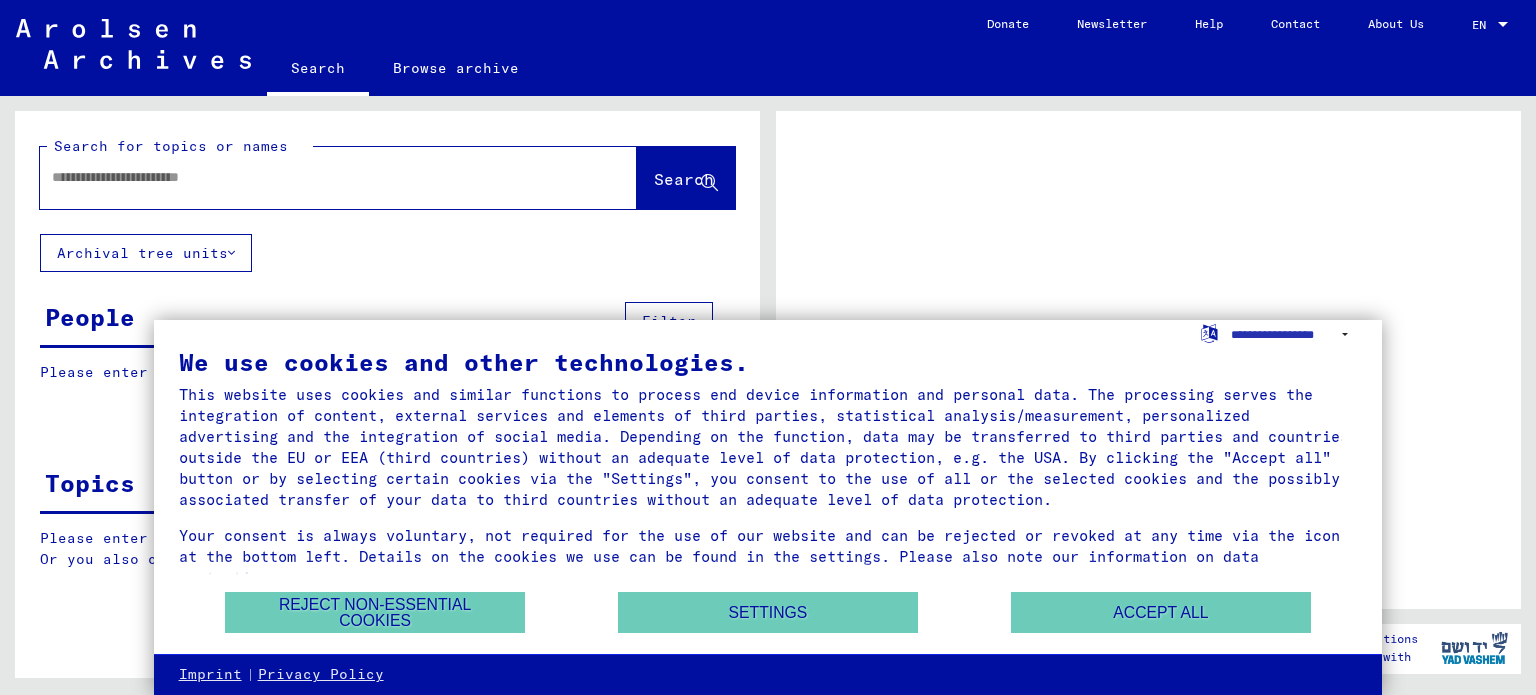 scroll, scrollTop: 0, scrollLeft: 0, axis: both 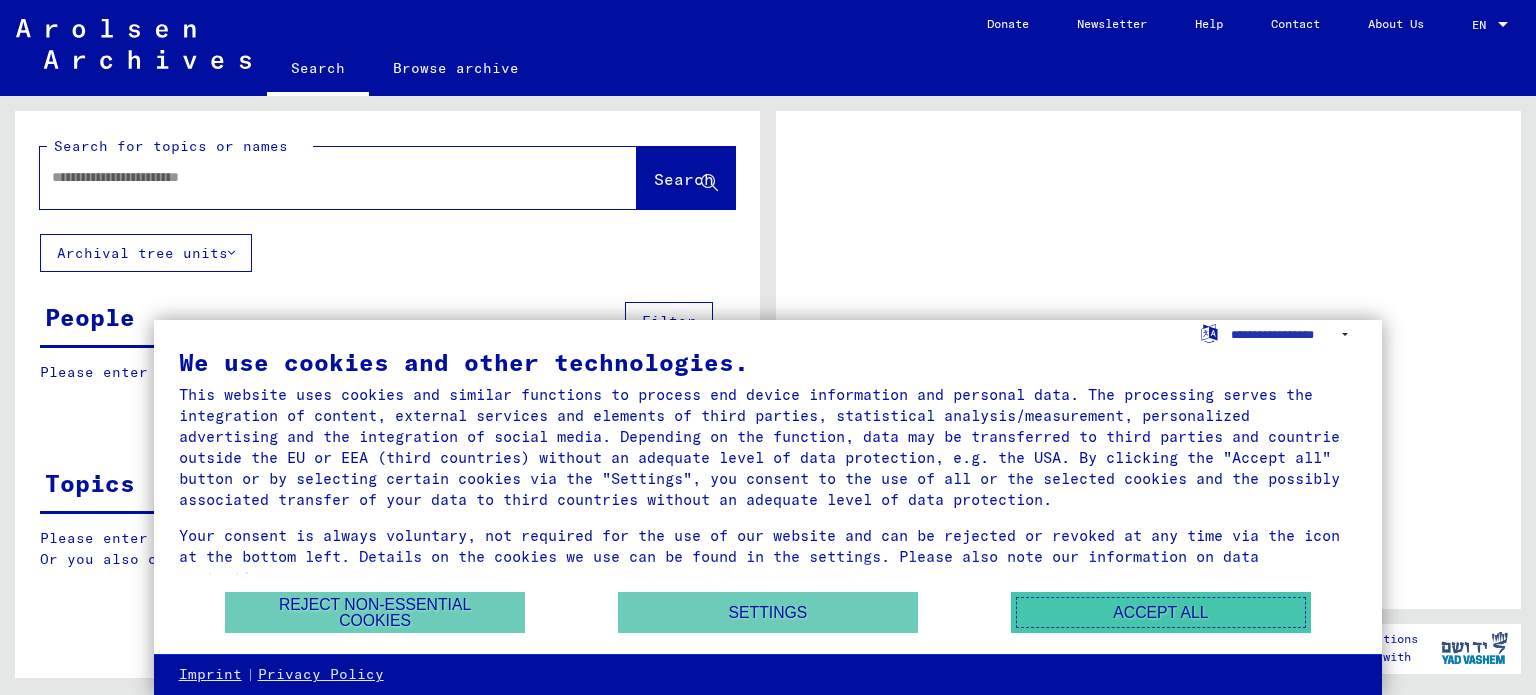 click on "Accept all" at bounding box center [1161, 612] 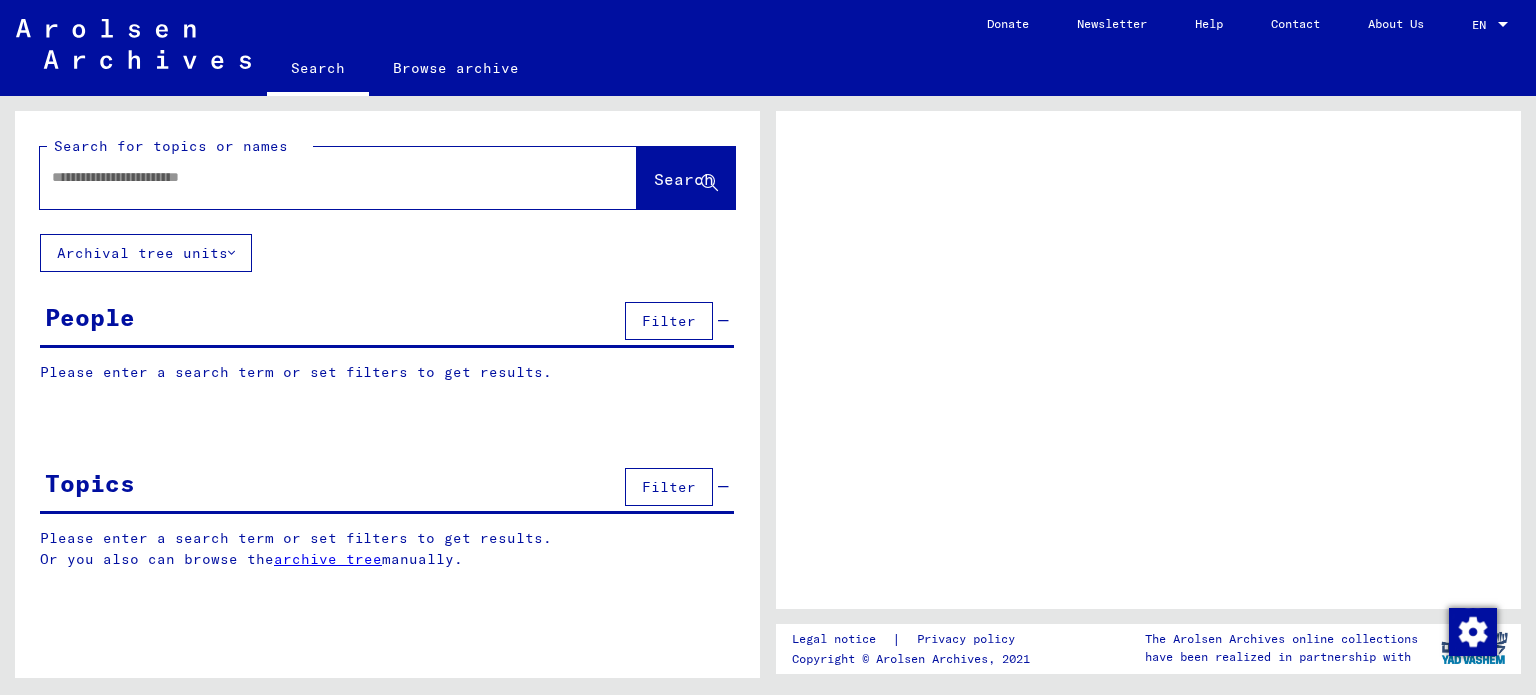 click at bounding box center (320, 177) 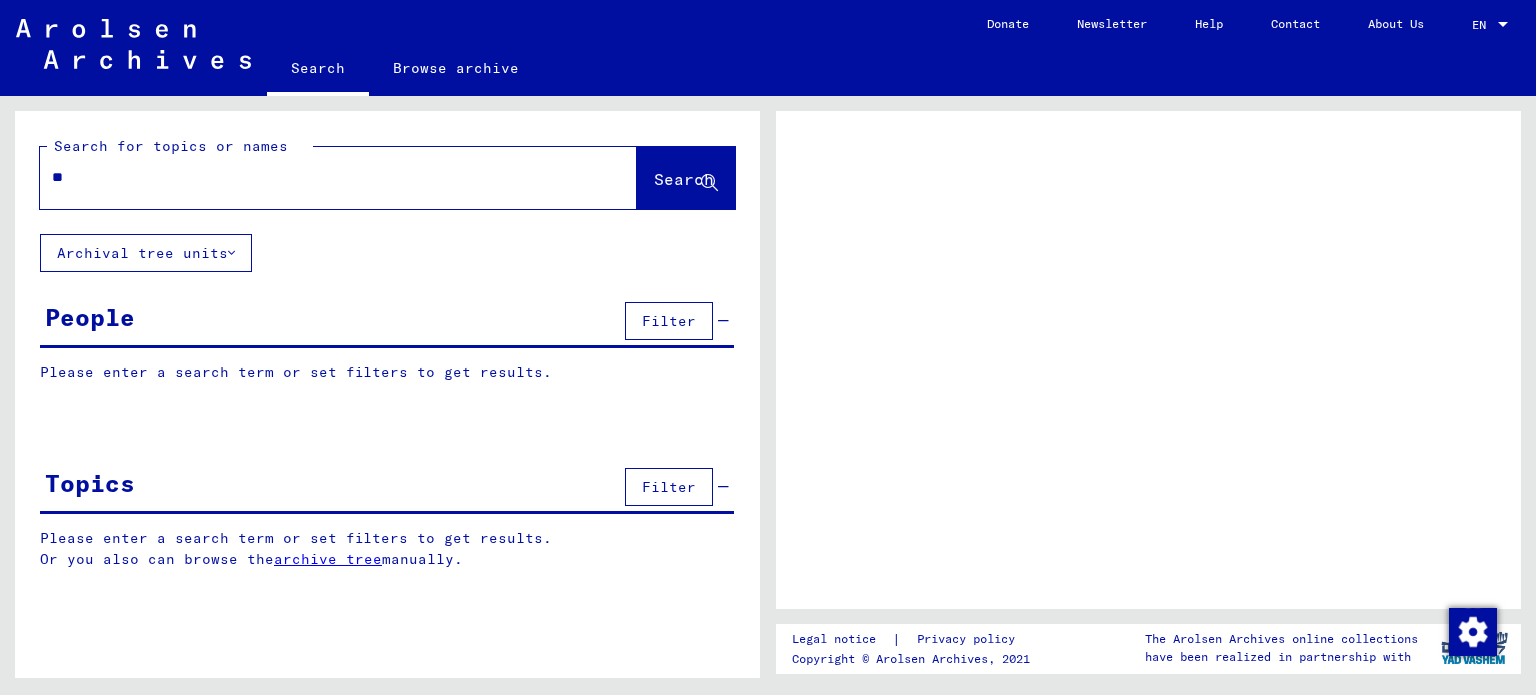 type on "*" 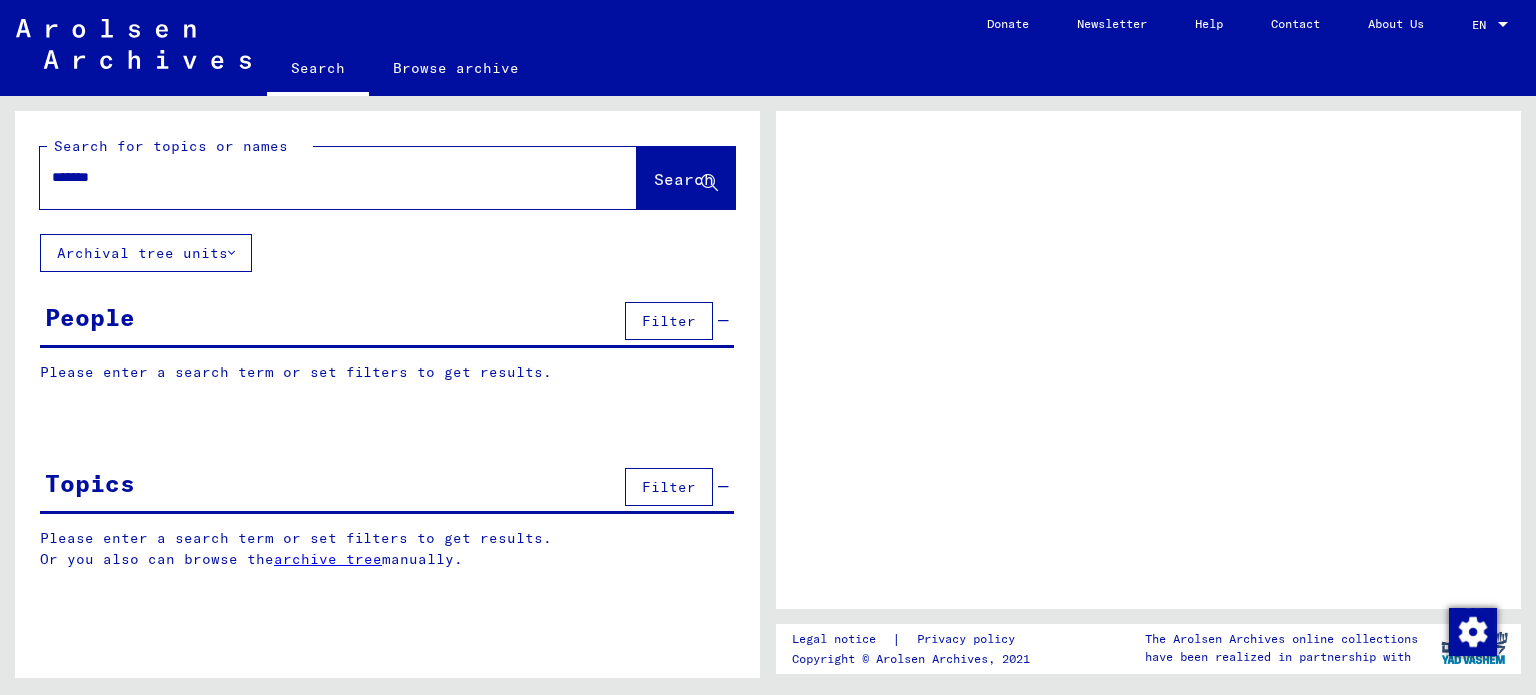 type on "*******" 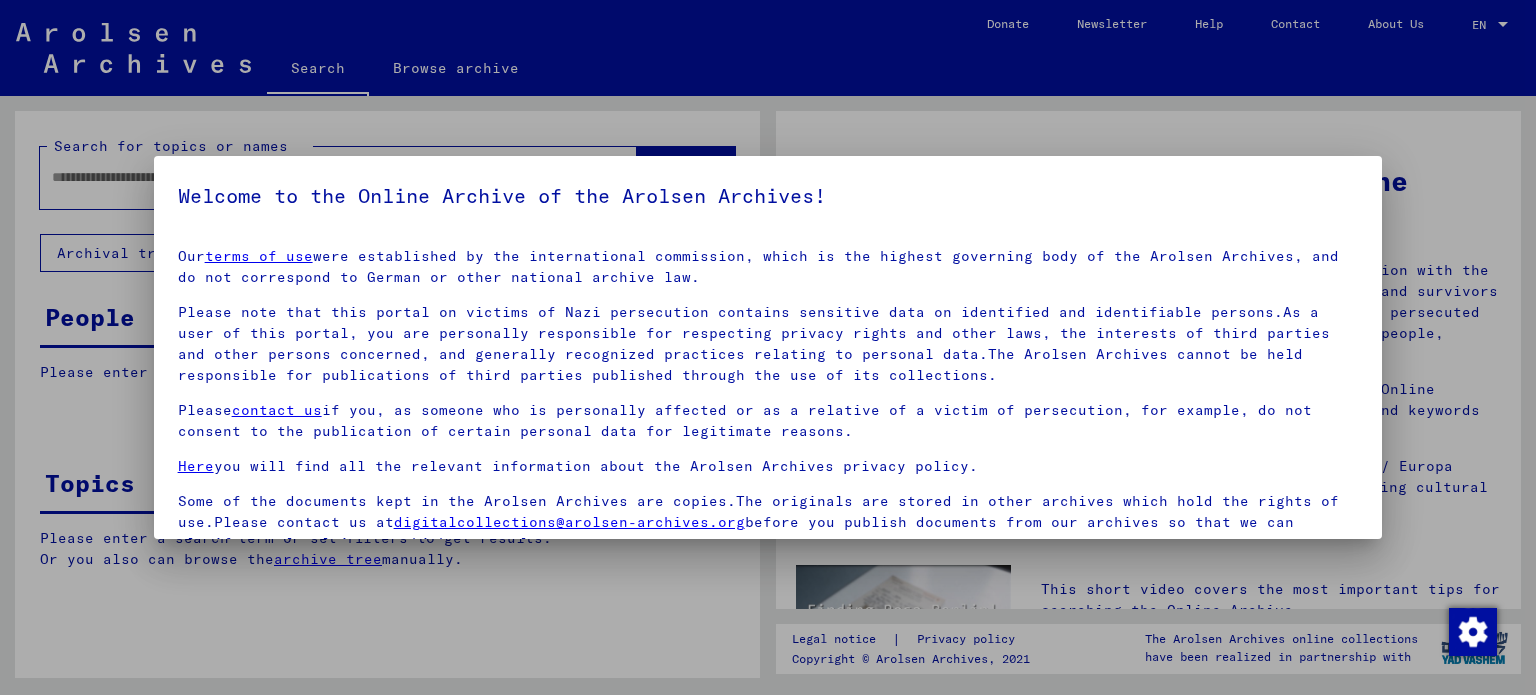 scroll, scrollTop: 4, scrollLeft: 0, axis: vertical 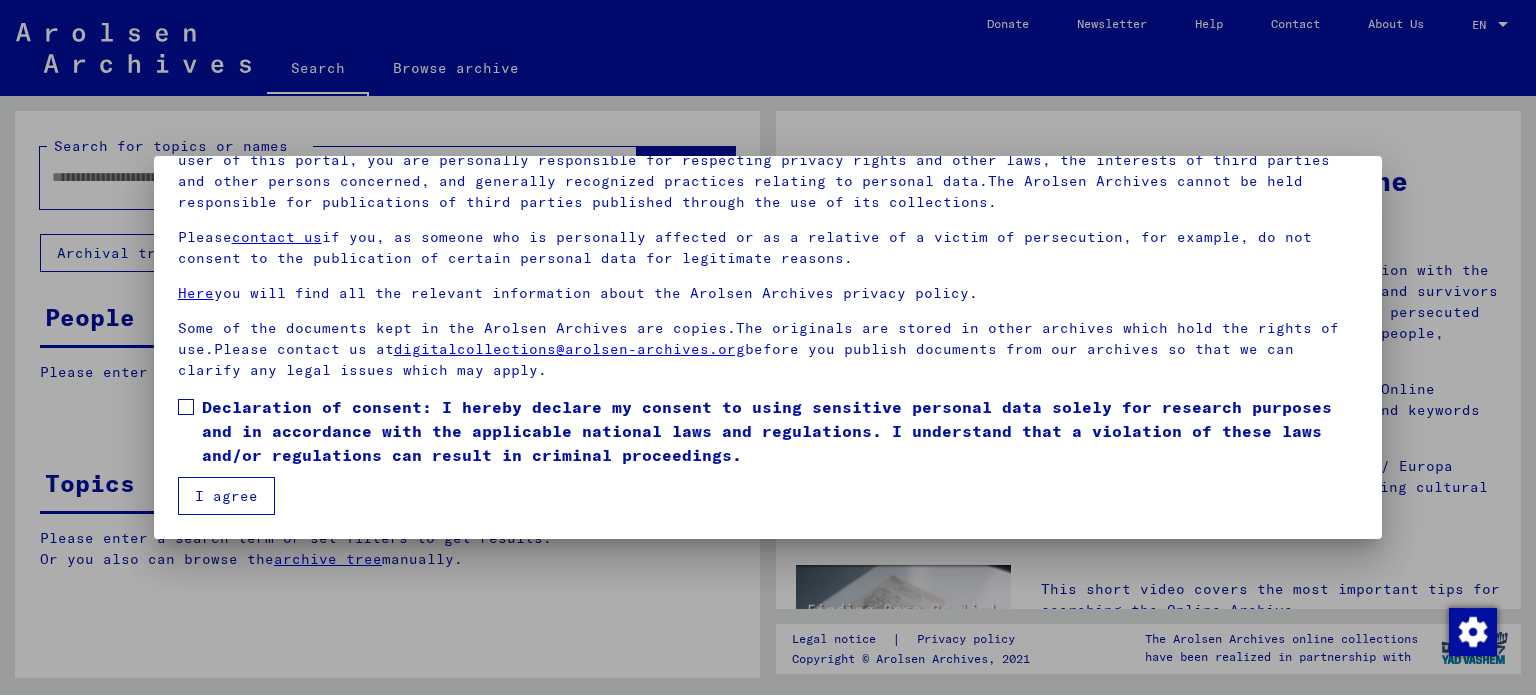 click on "Declaration of consent: I hereby declare my consent to using sensitive personal data solely for research purposes and in accordance with the applicable national laws and regulations. I understand that a violation of these laws and/or regulations can result in criminal proceedings." at bounding box center [780, 431] 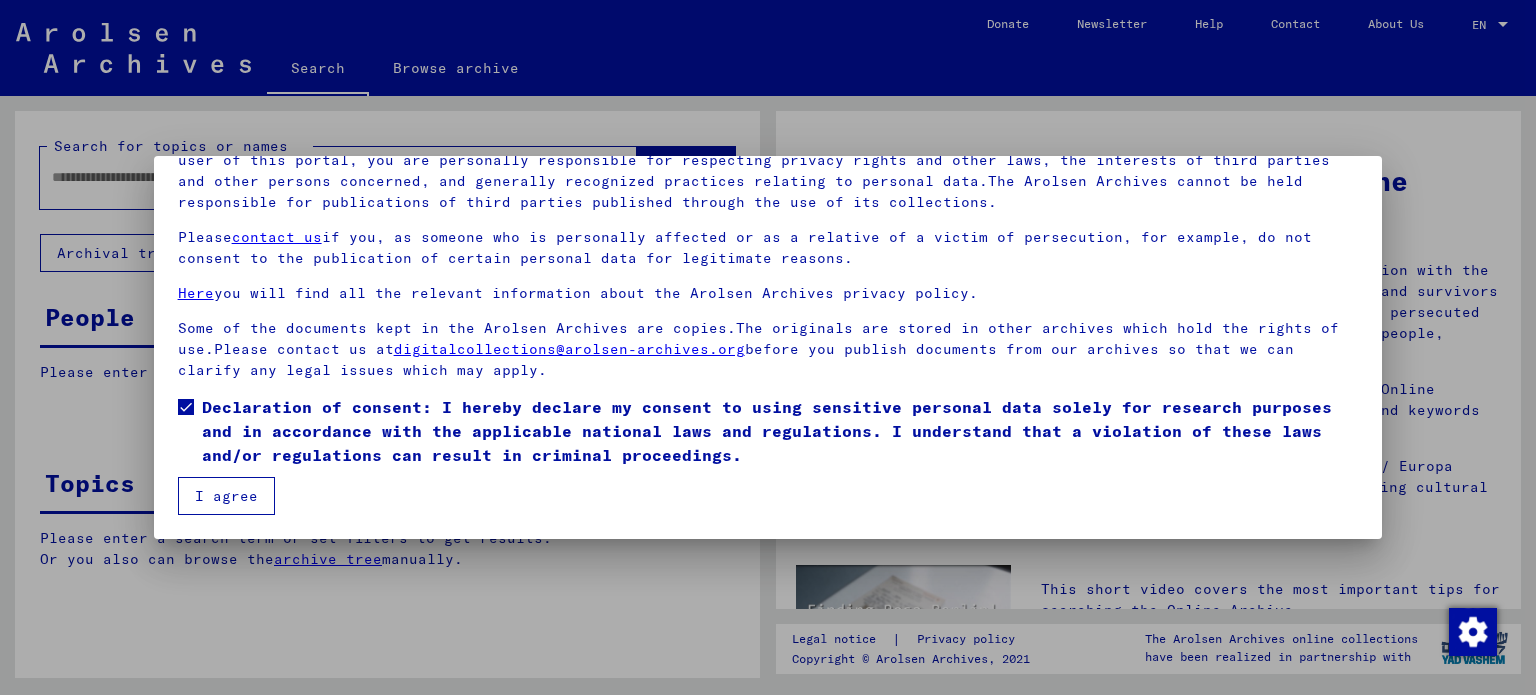 click on "I agree" at bounding box center [226, 496] 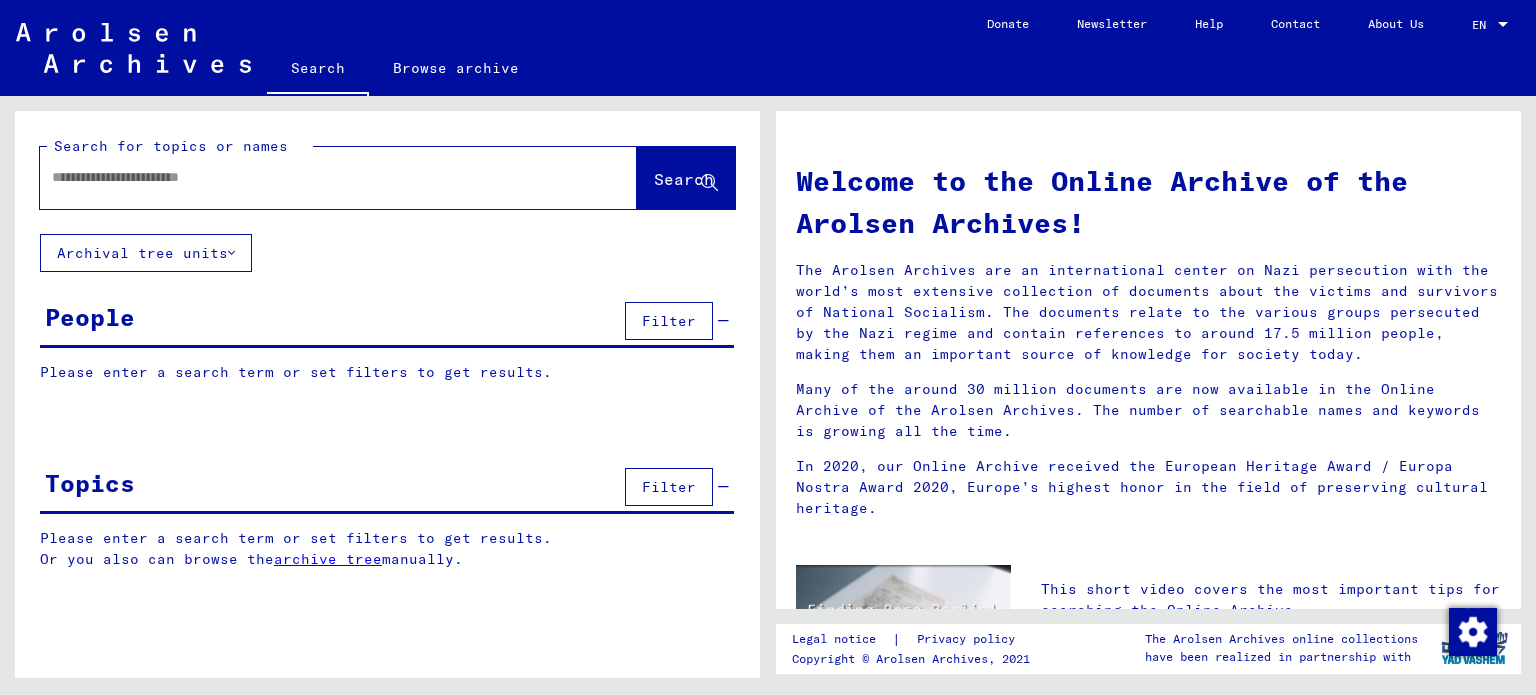click at bounding box center [314, 177] 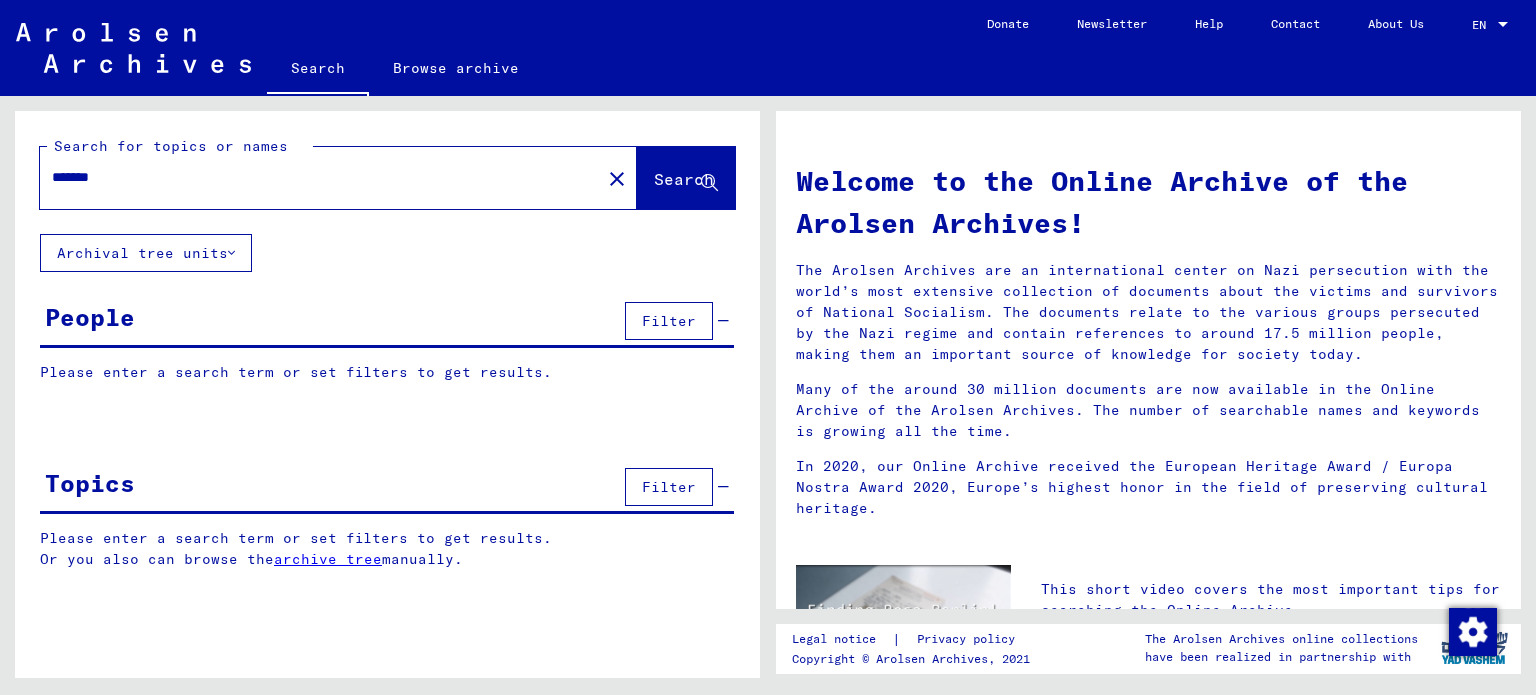 type on "*******" 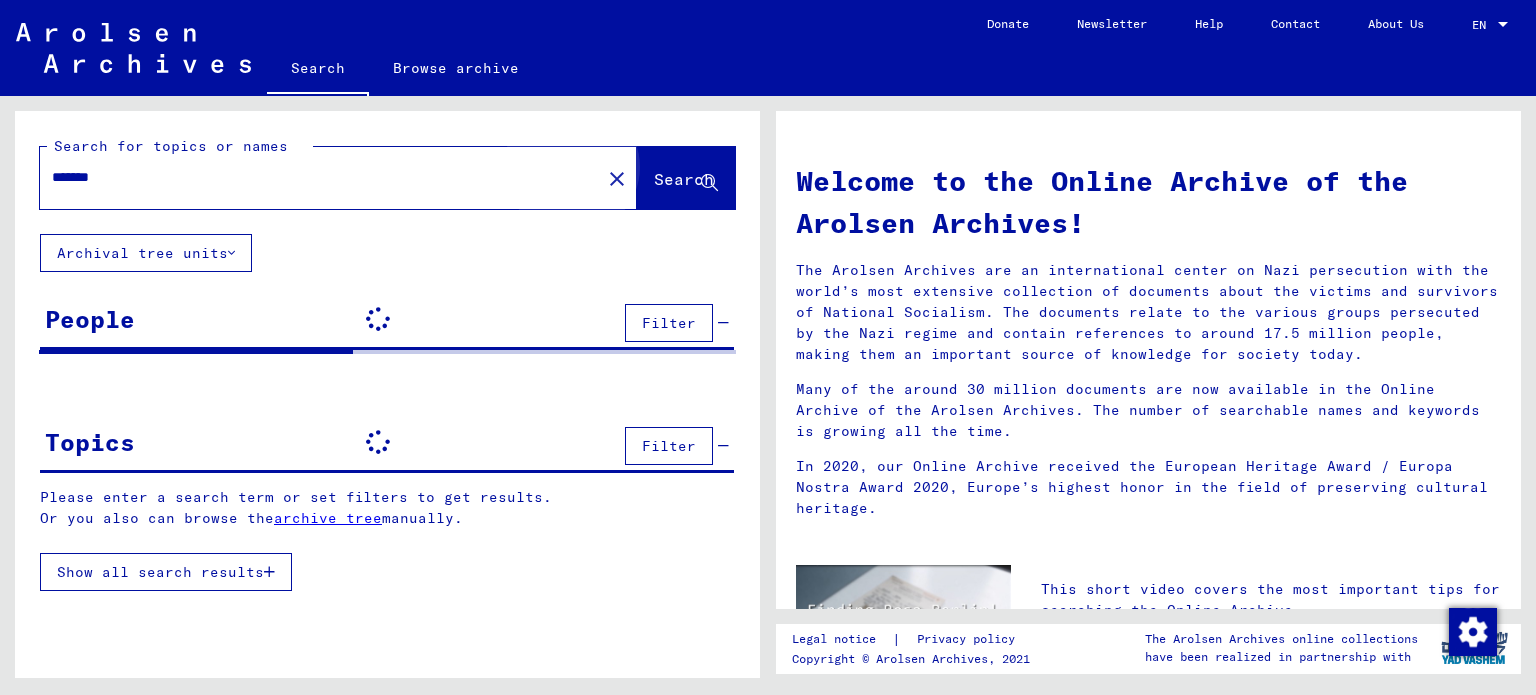 click on "Search" 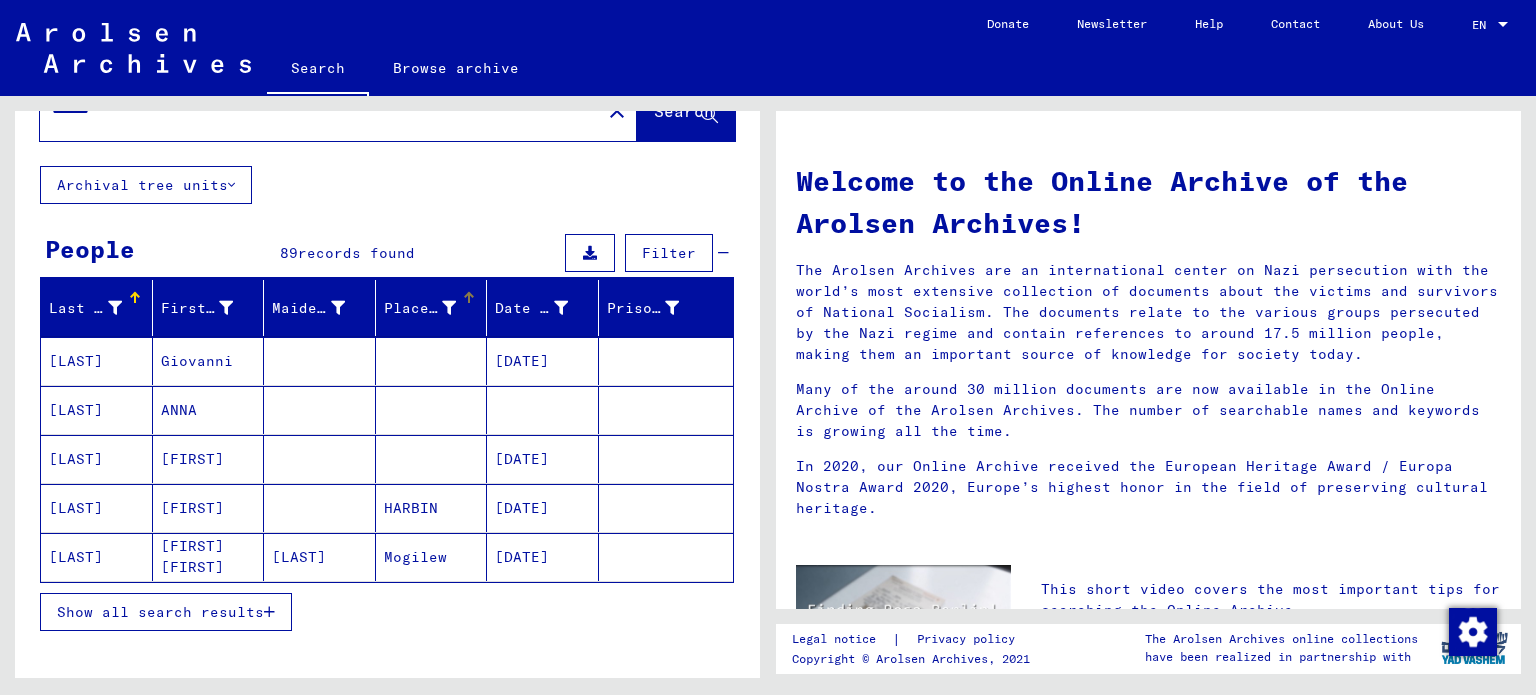 scroll, scrollTop: 71, scrollLeft: 0, axis: vertical 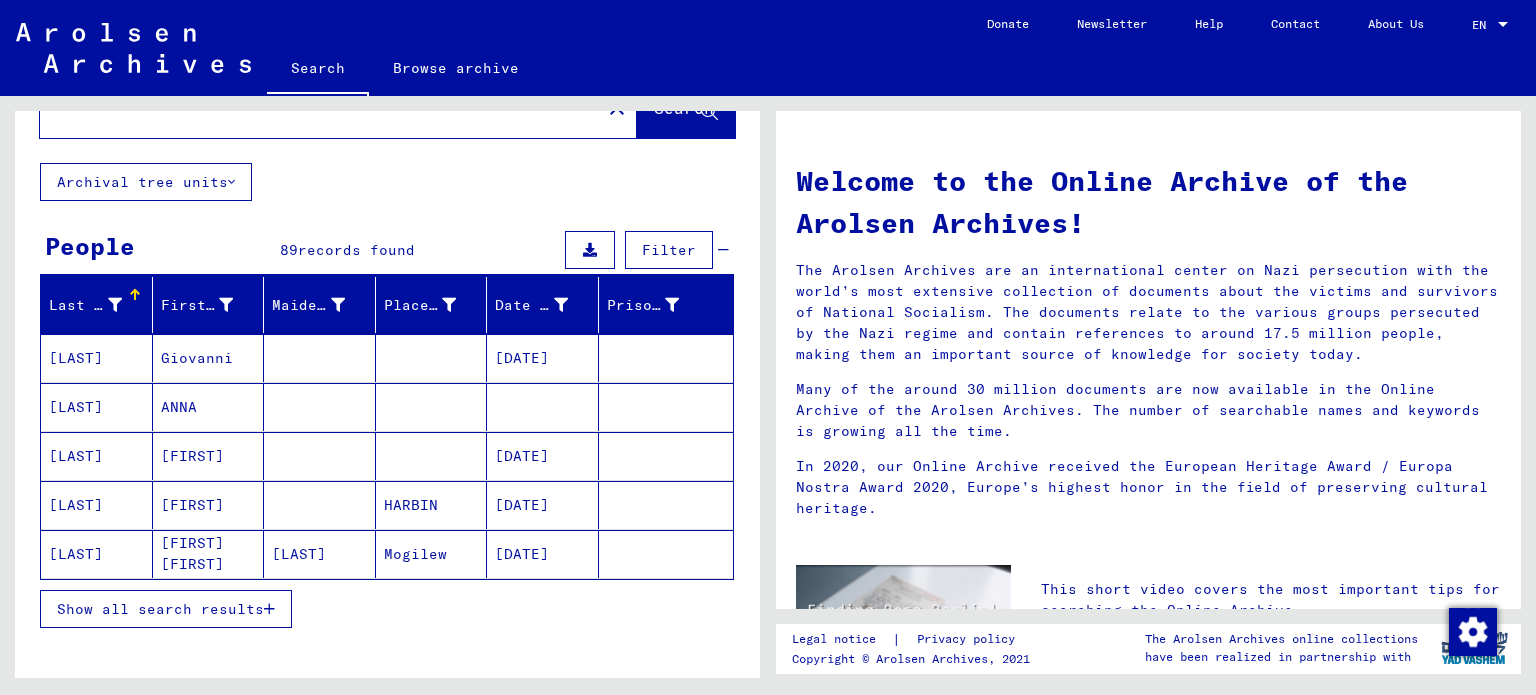 click on "[DATE]" at bounding box center (543, 407) 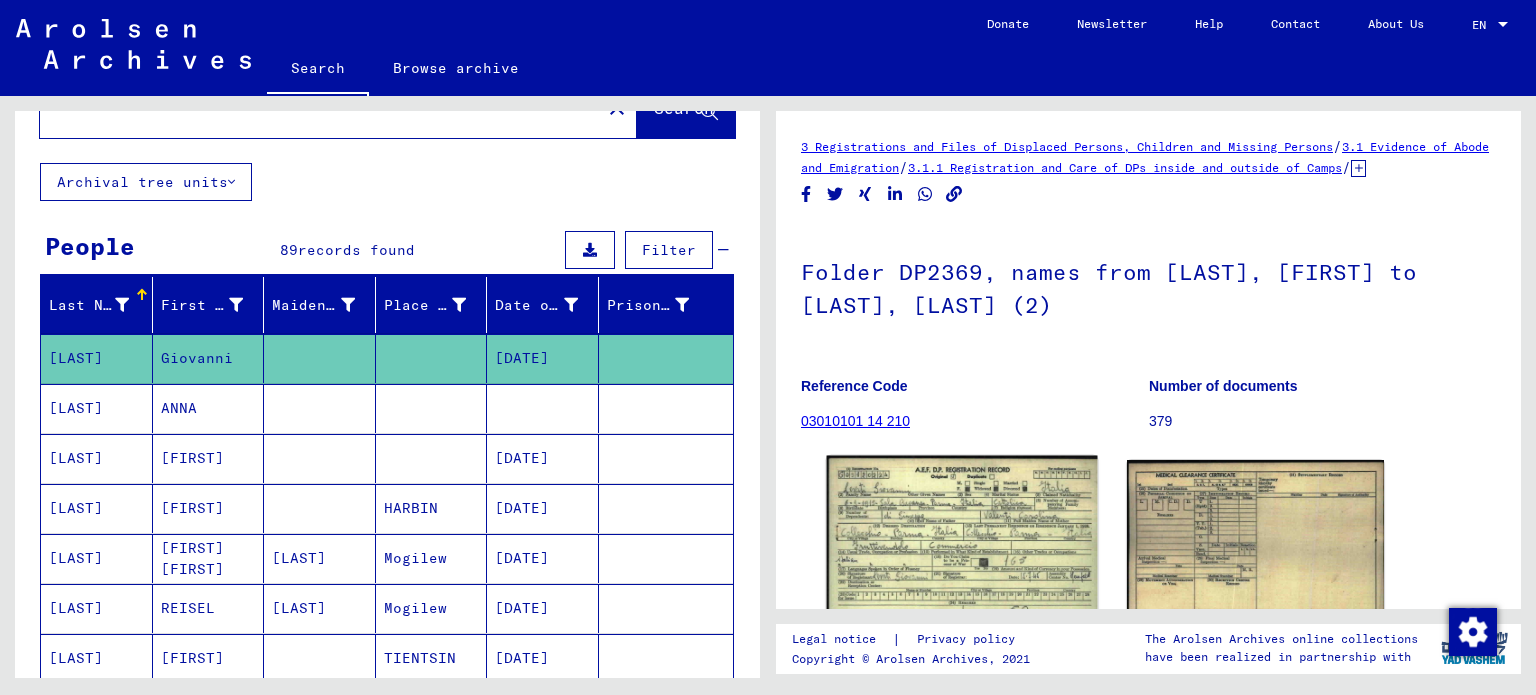 click 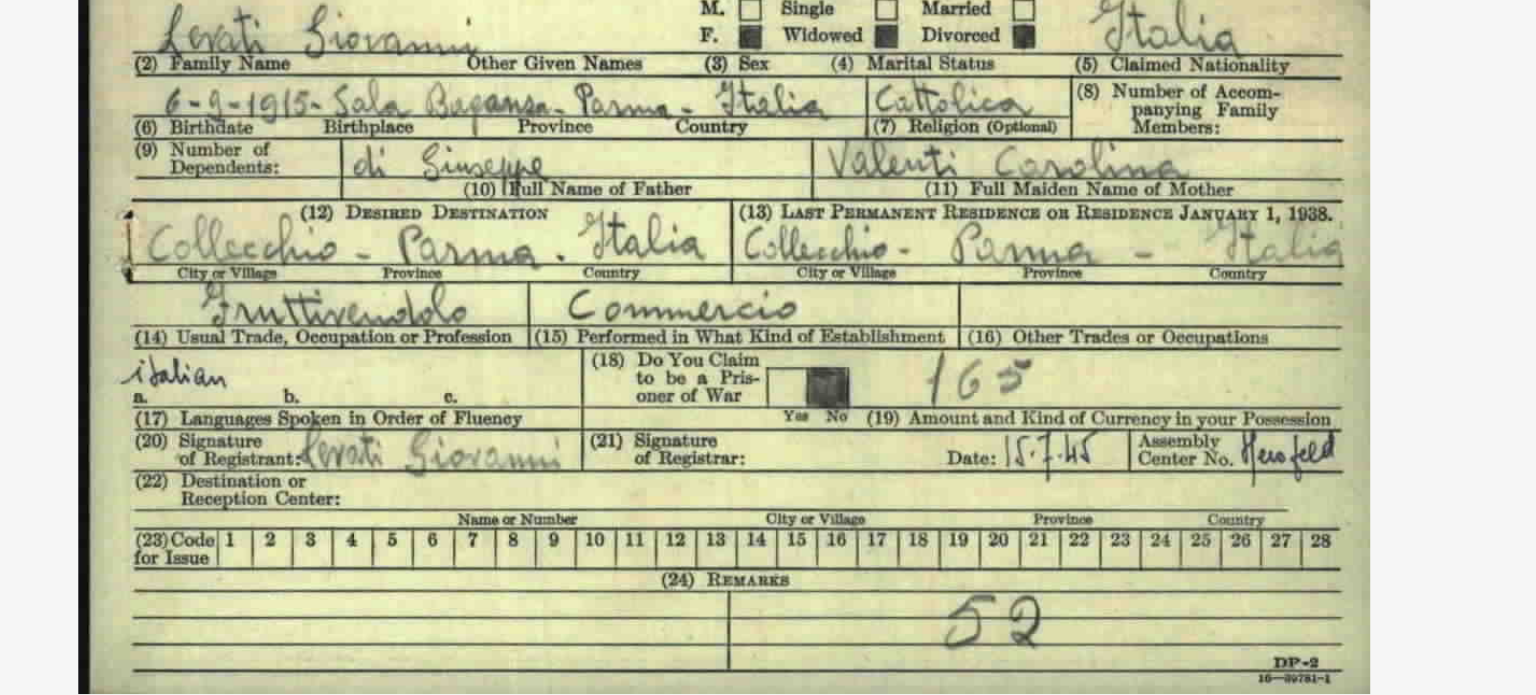 scroll, scrollTop: 0, scrollLeft: 0, axis: both 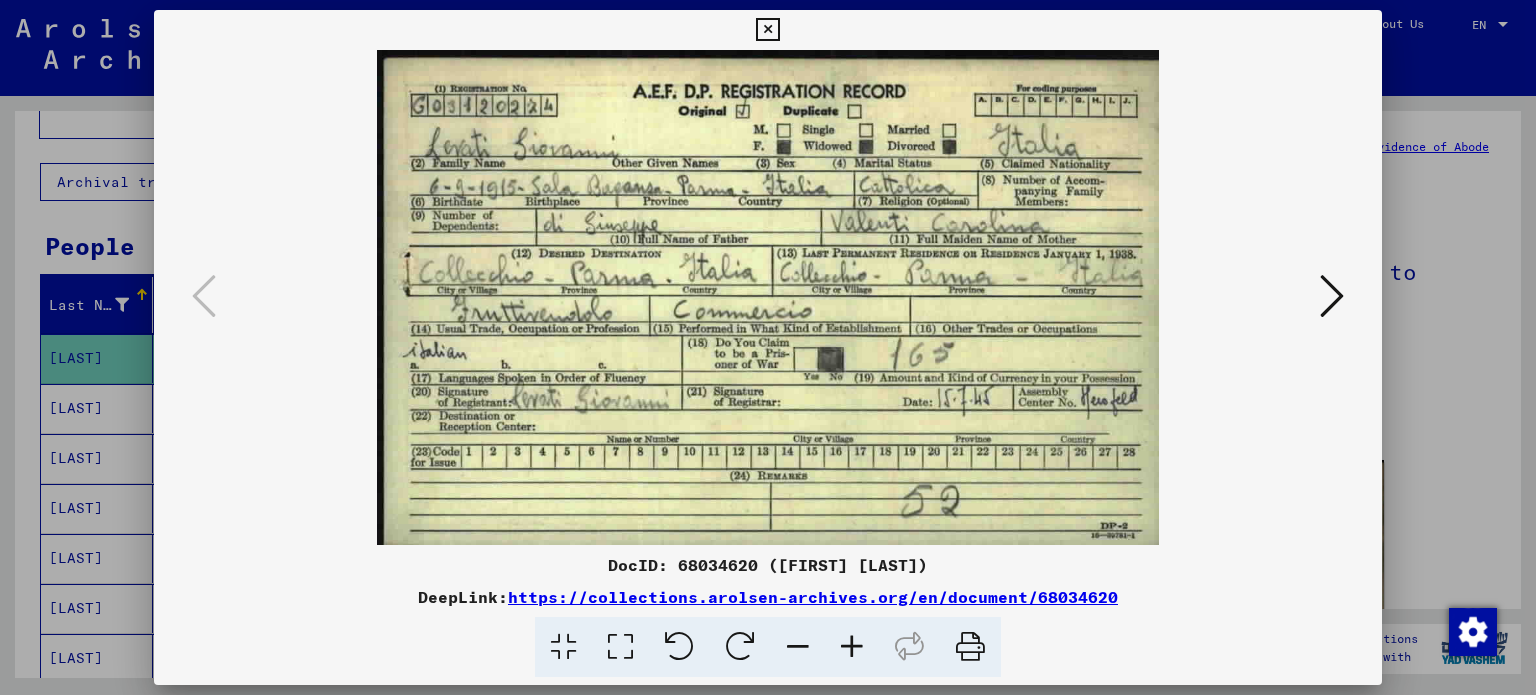 click at bounding box center (768, 347) 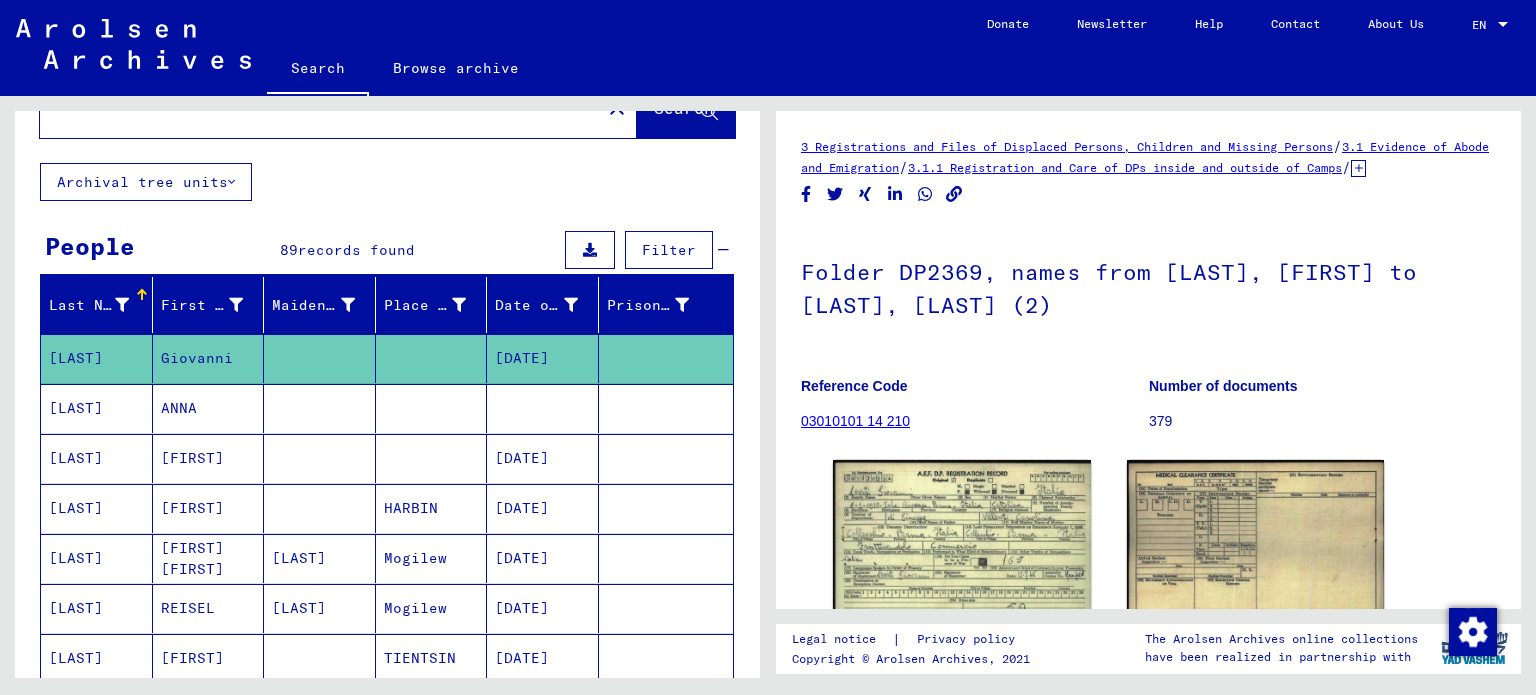 click on "[LAST]" at bounding box center (97, 458) 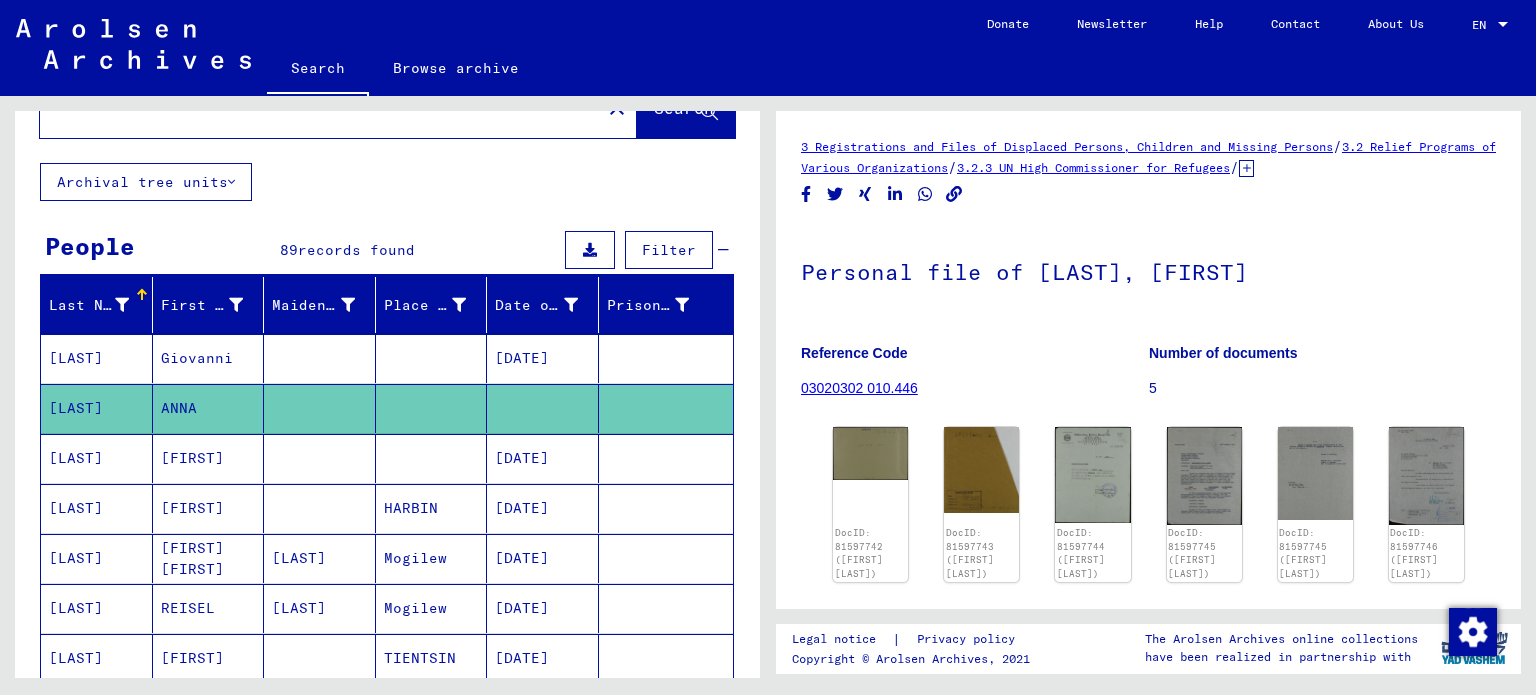 scroll, scrollTop: 131, scrollLeft: 0, axis: vertical 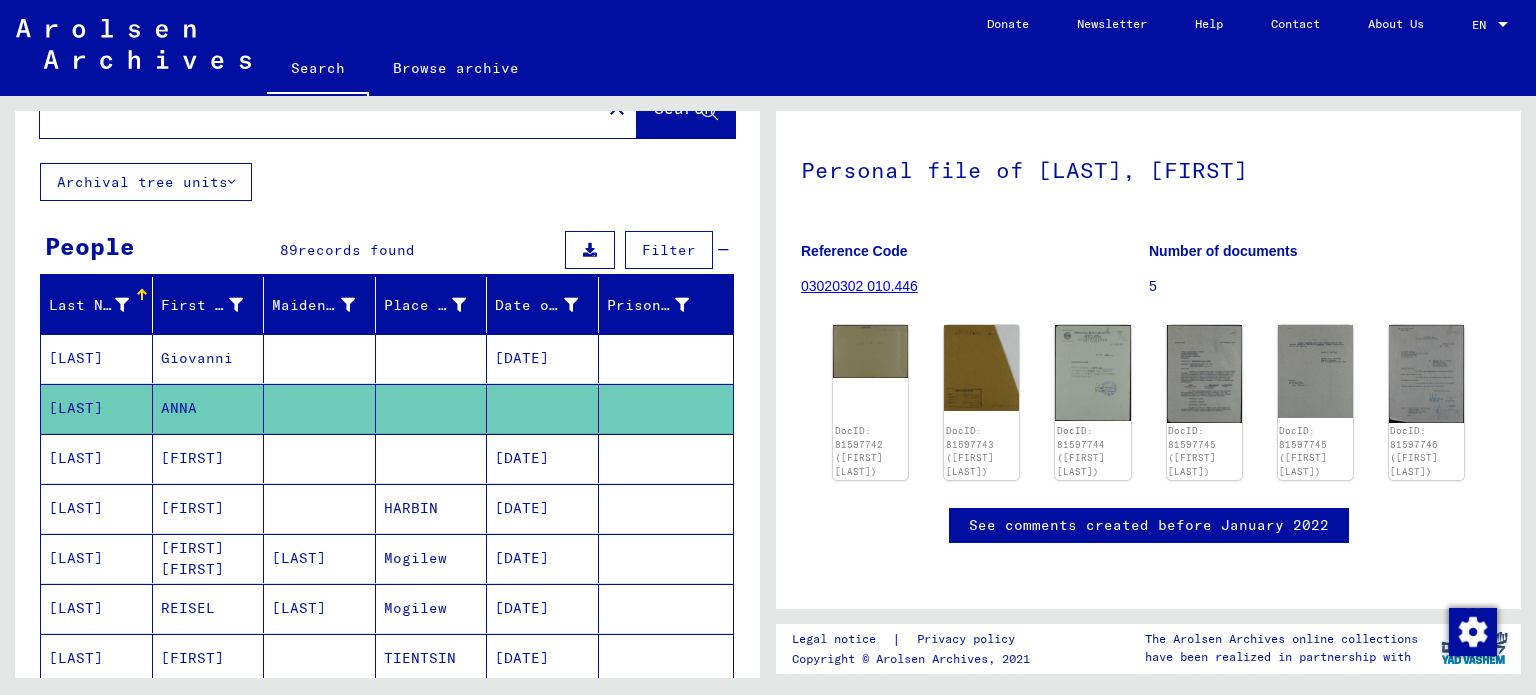 click on "Reference Code 03020302 010.446" 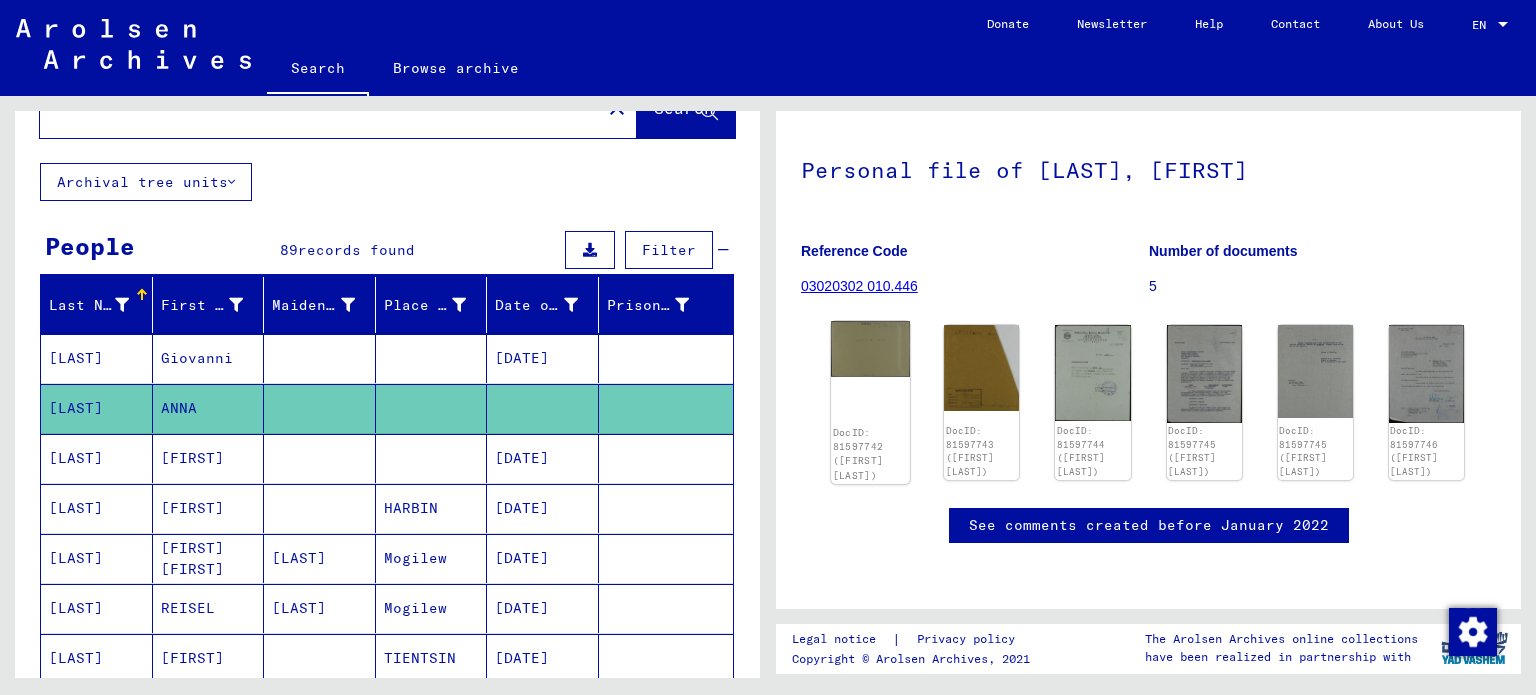 click 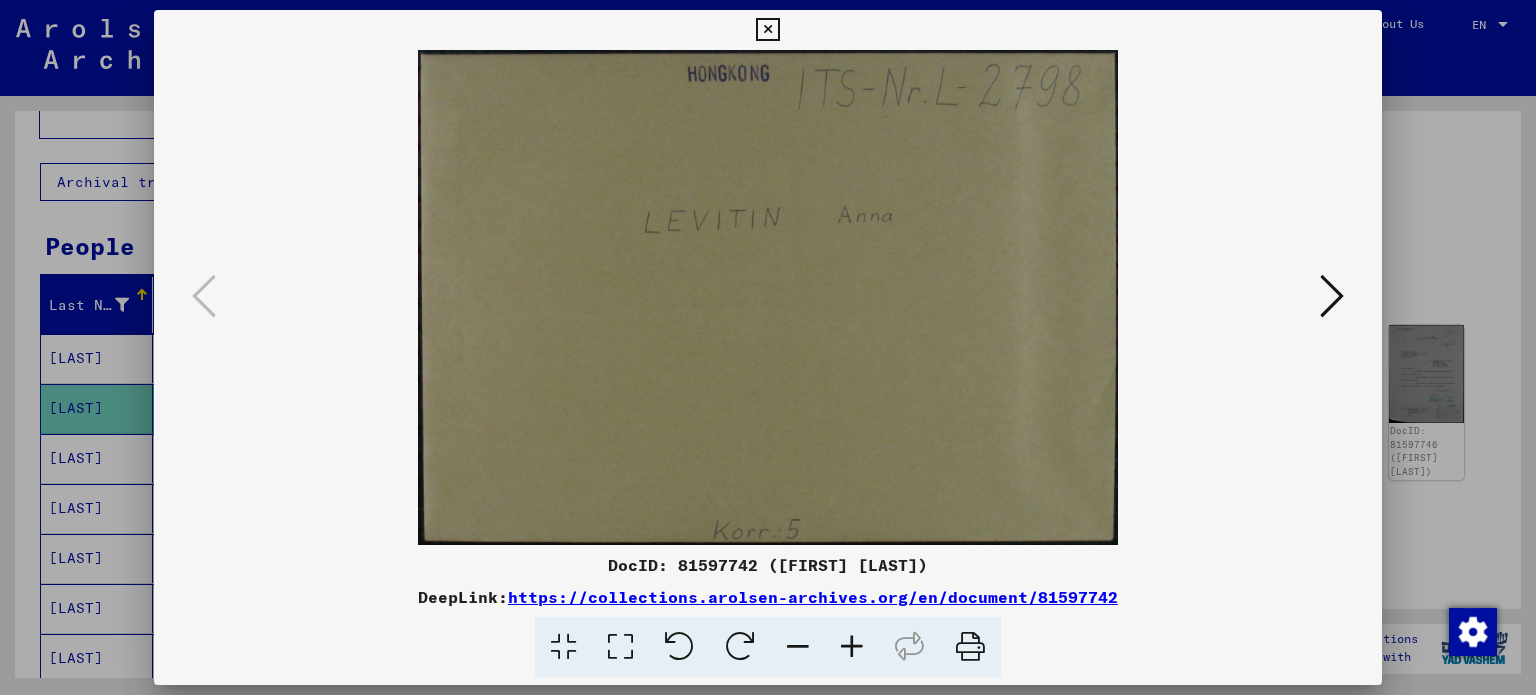 click at bounding box center [1332, 297] 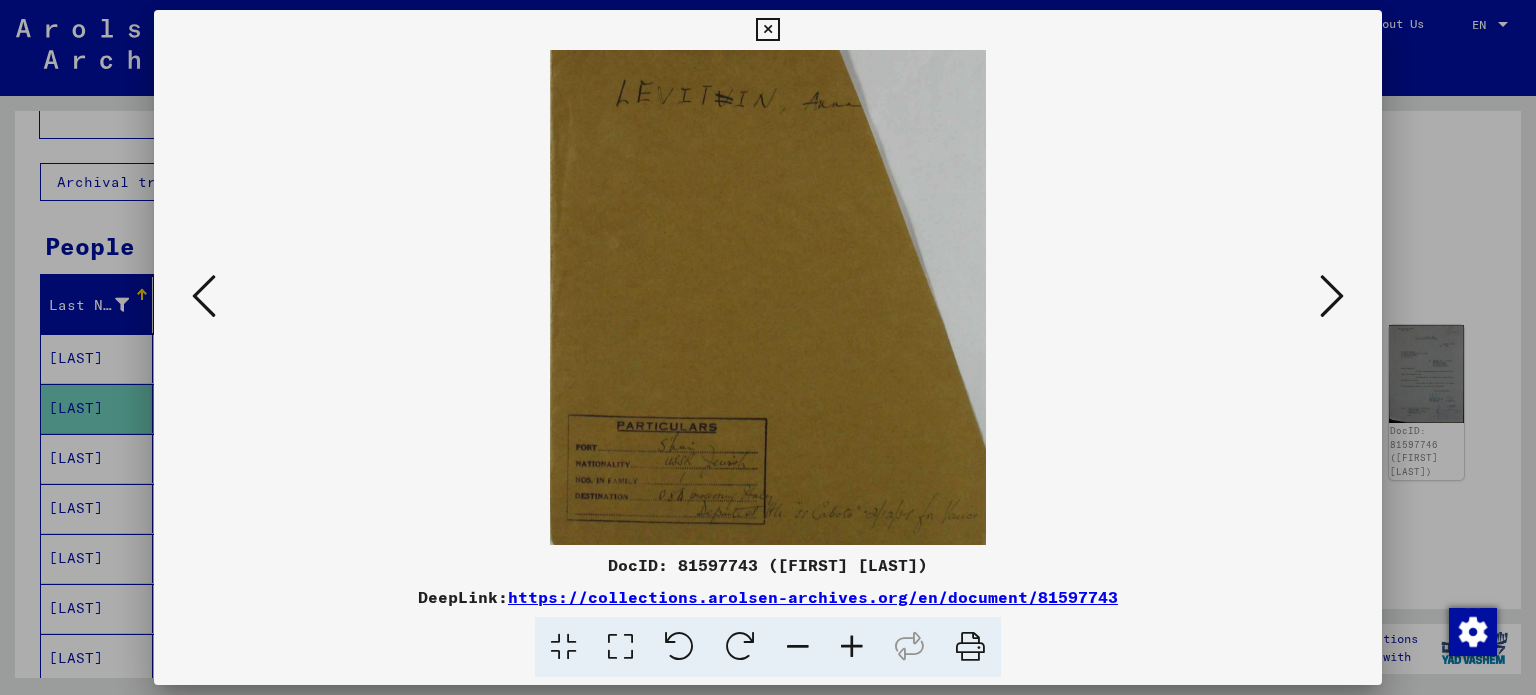 click at bounding box center [768, 297] 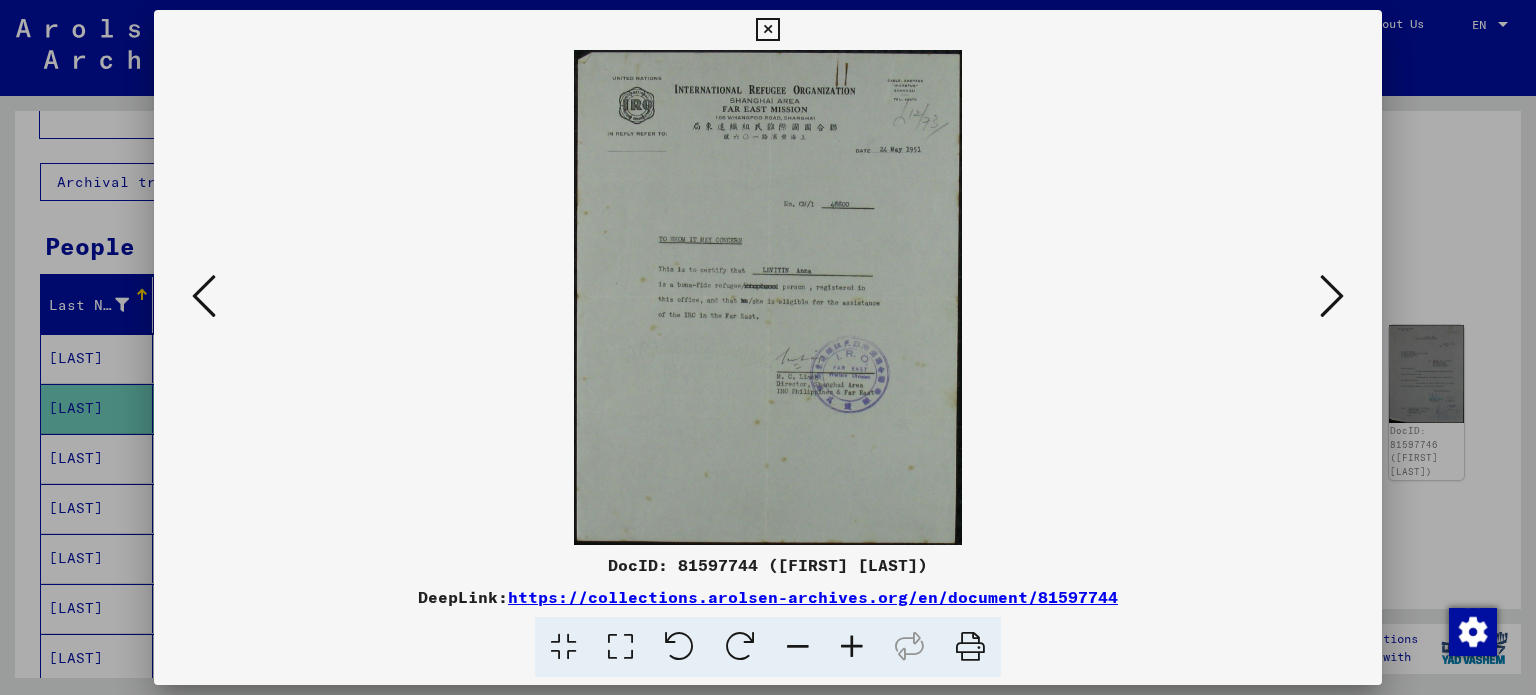 click at bounding box center [1332, 296] 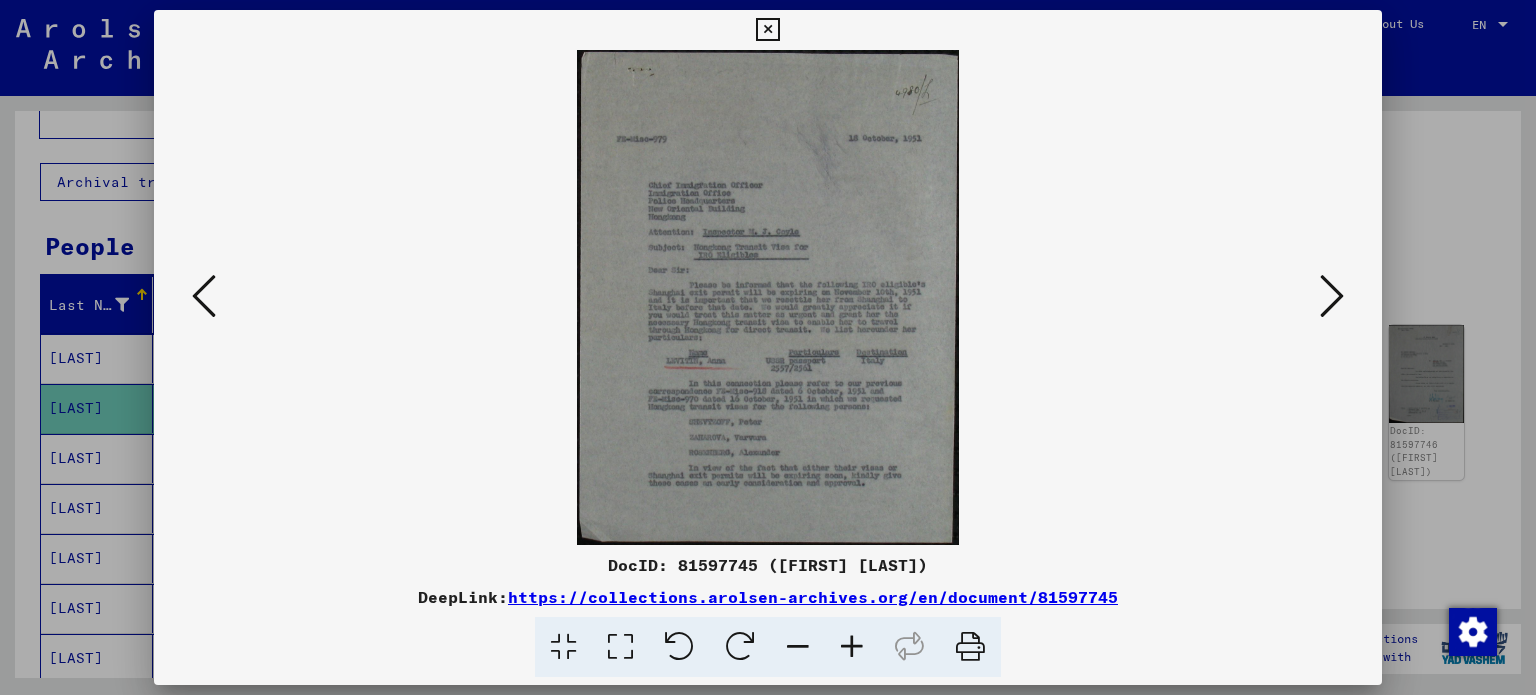 click at bounding box center [1332, 296] 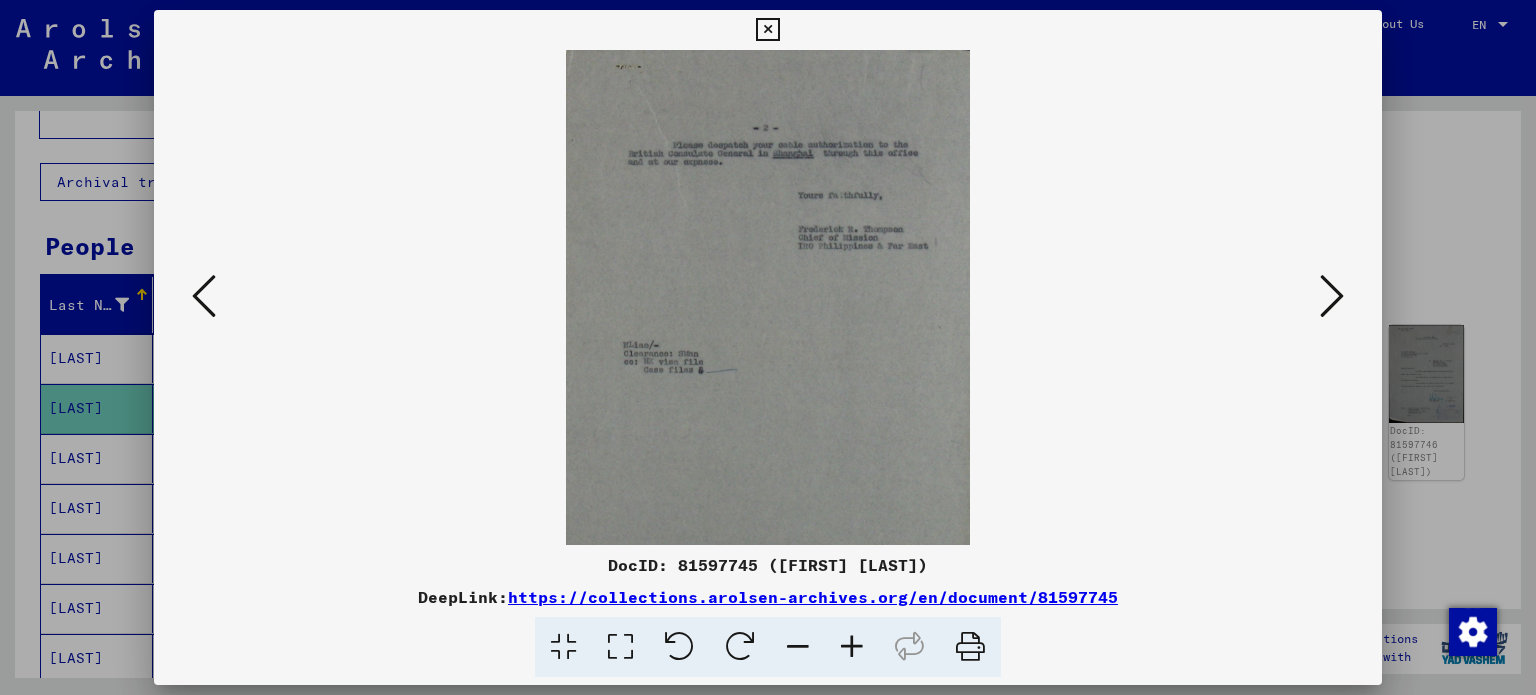 click at bounding box center (204, 296) 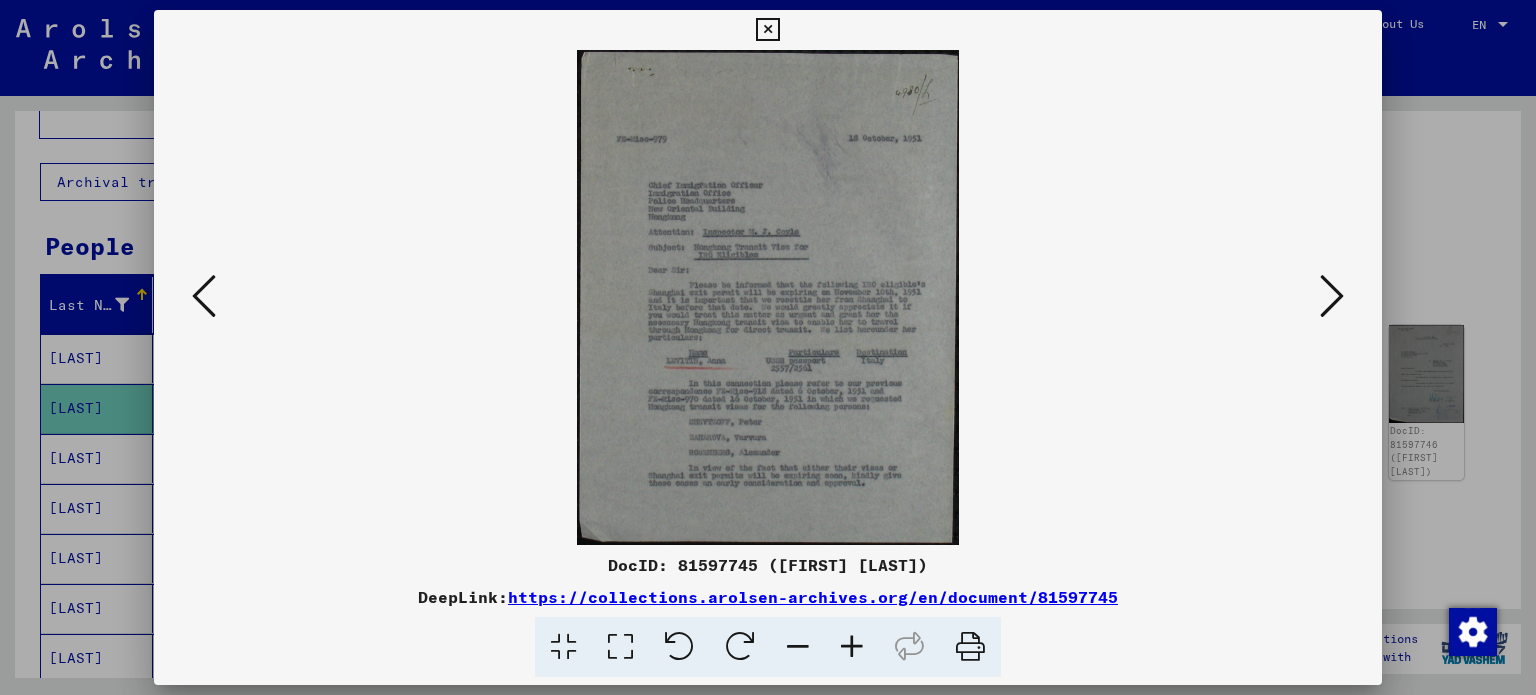 click at bounding box center [1332, 296] 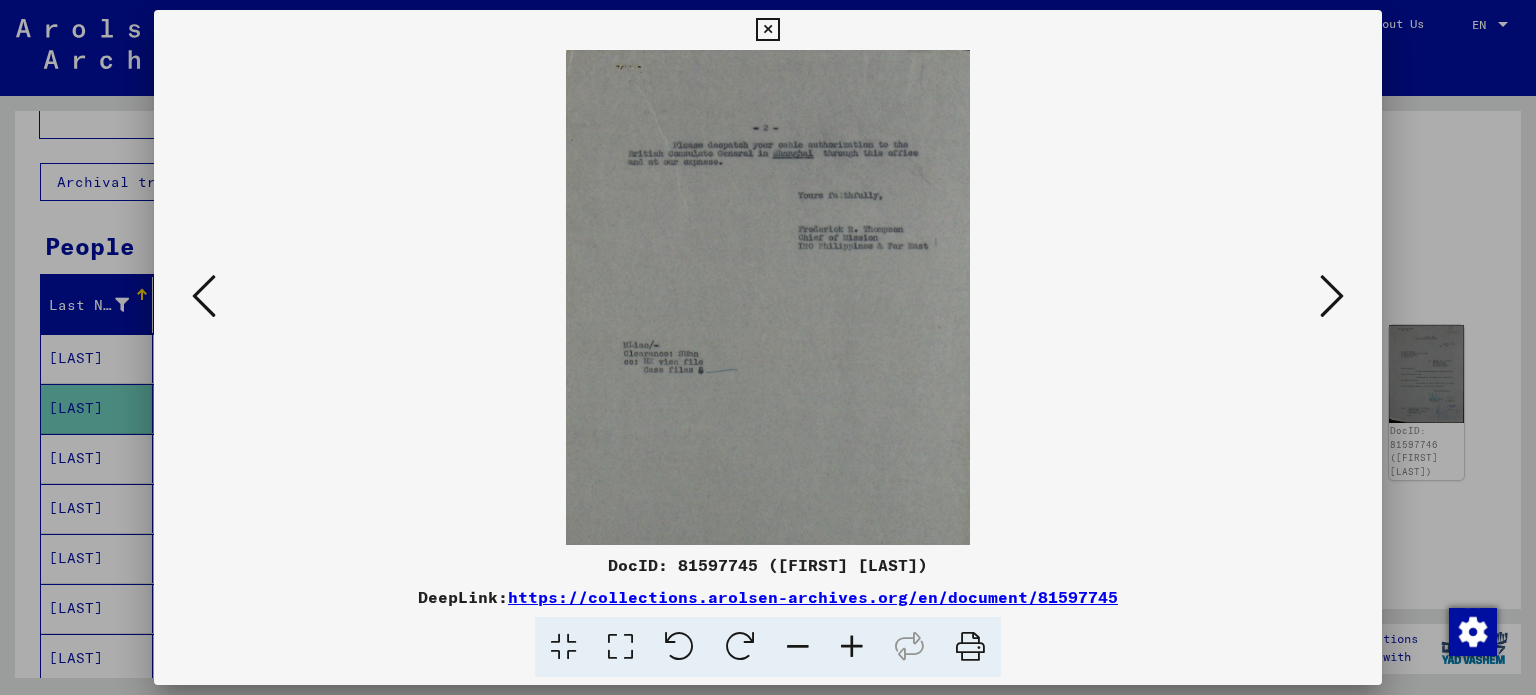 click at bounding box center [1332, 296] 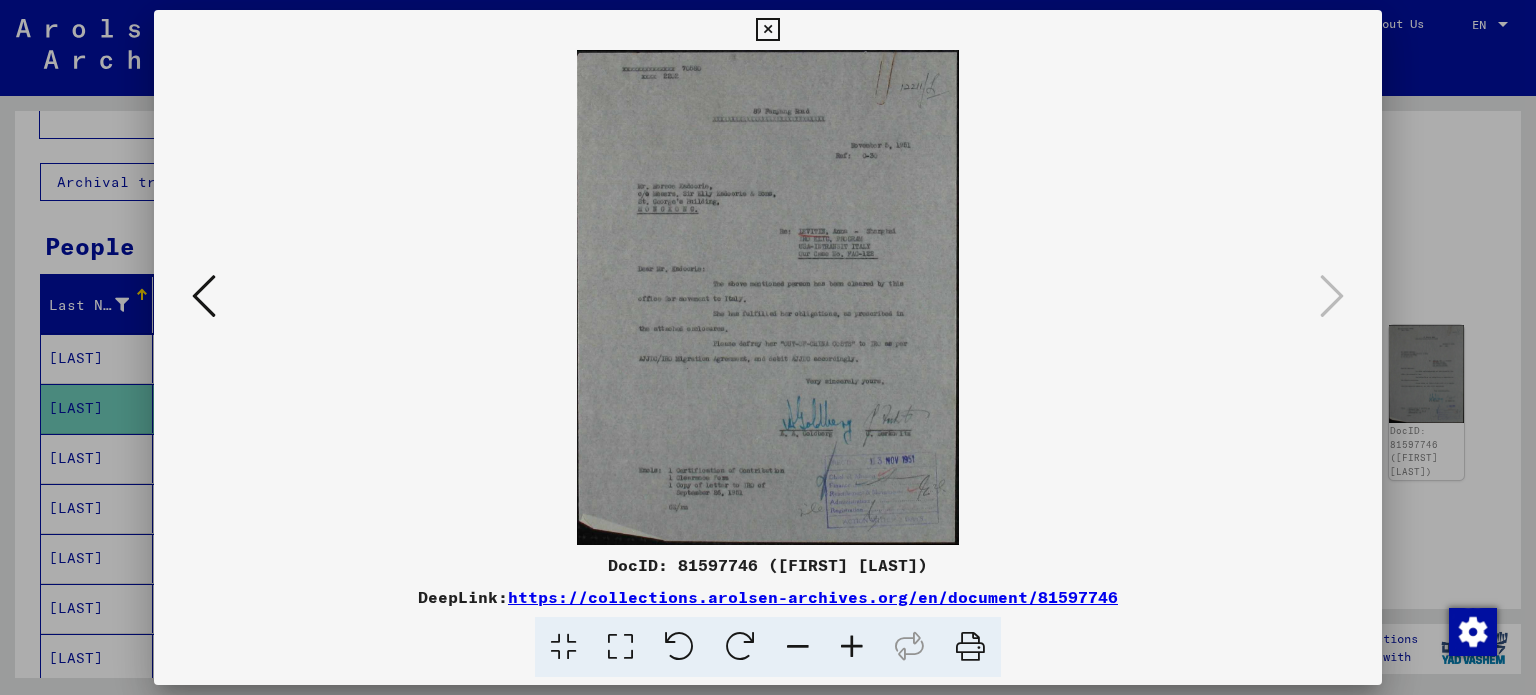 click at bounding box center (768, 347) 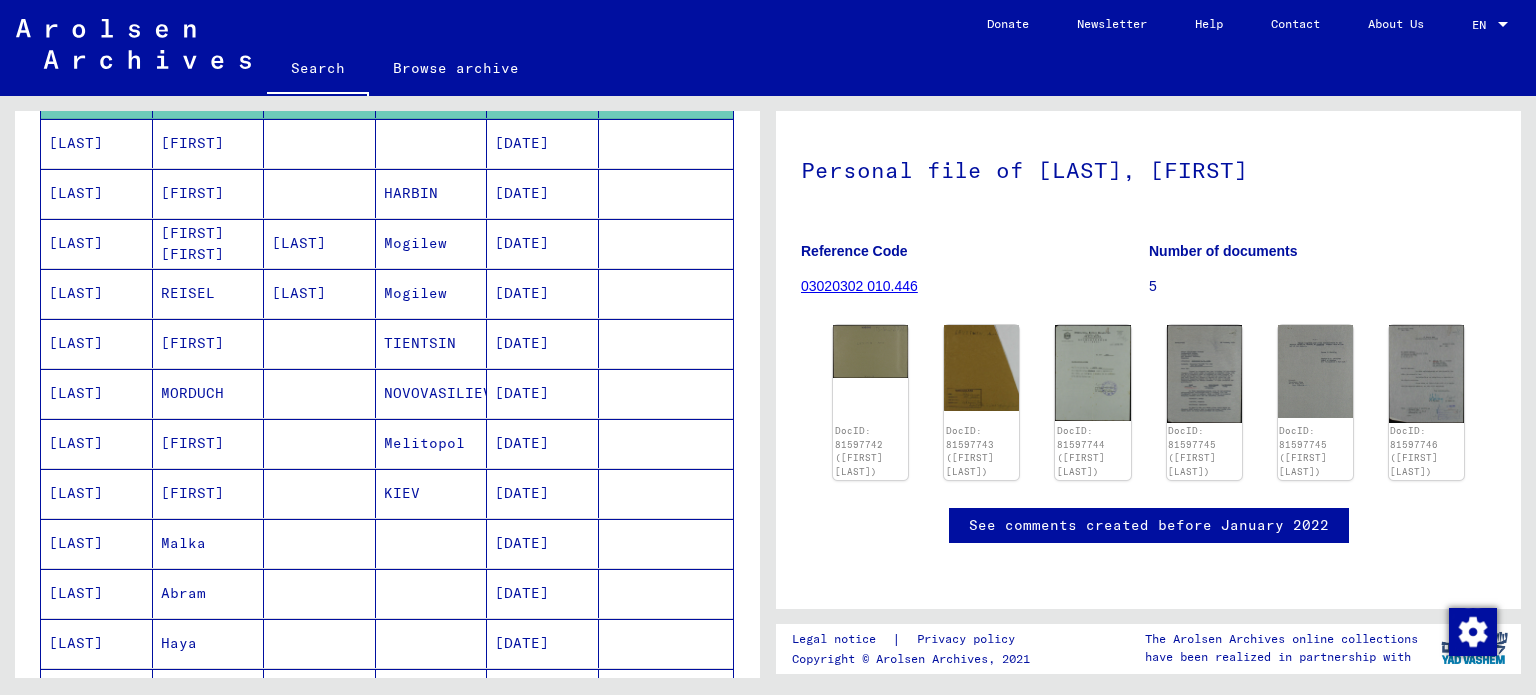scroll, scrollTop: 387, scrollLeft: 0, axis: vertical 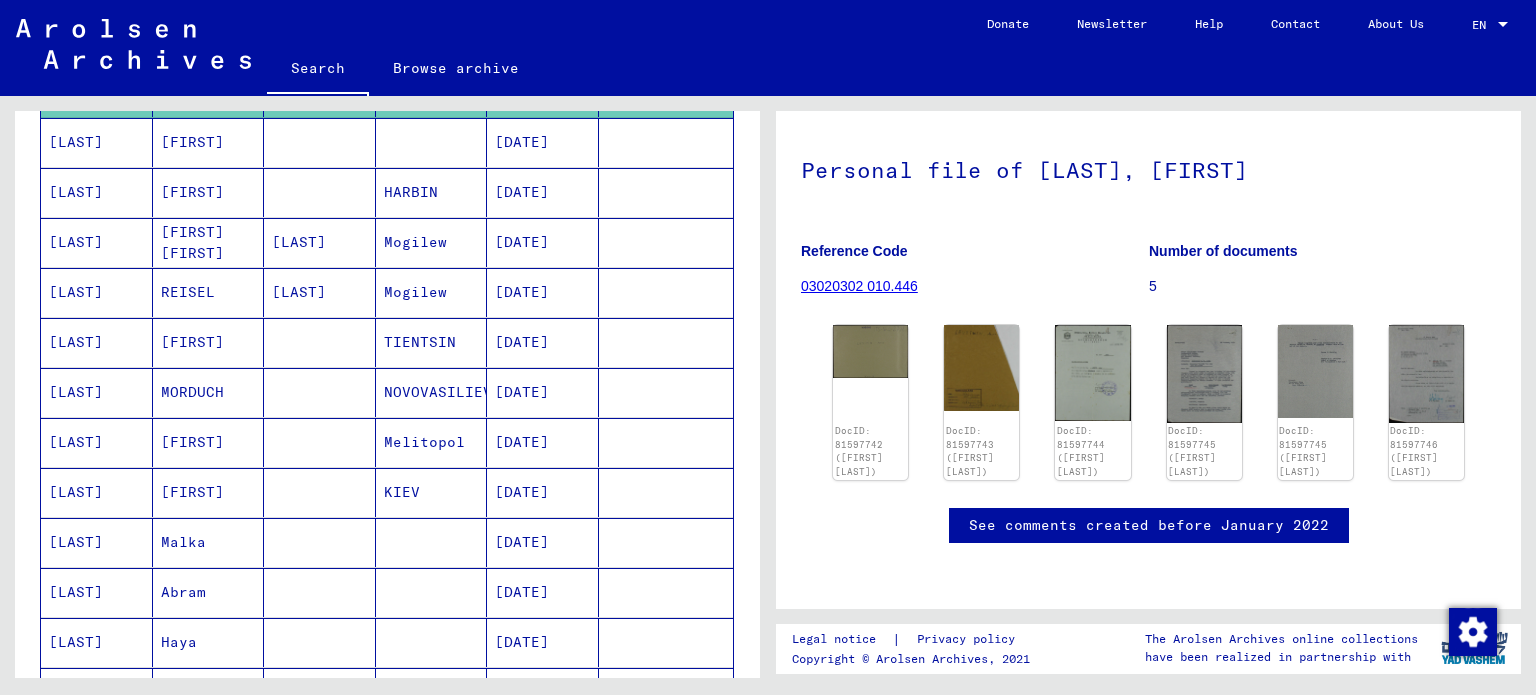 click on "NOVOVASILIEVKA" at bounding box center [432, 442] 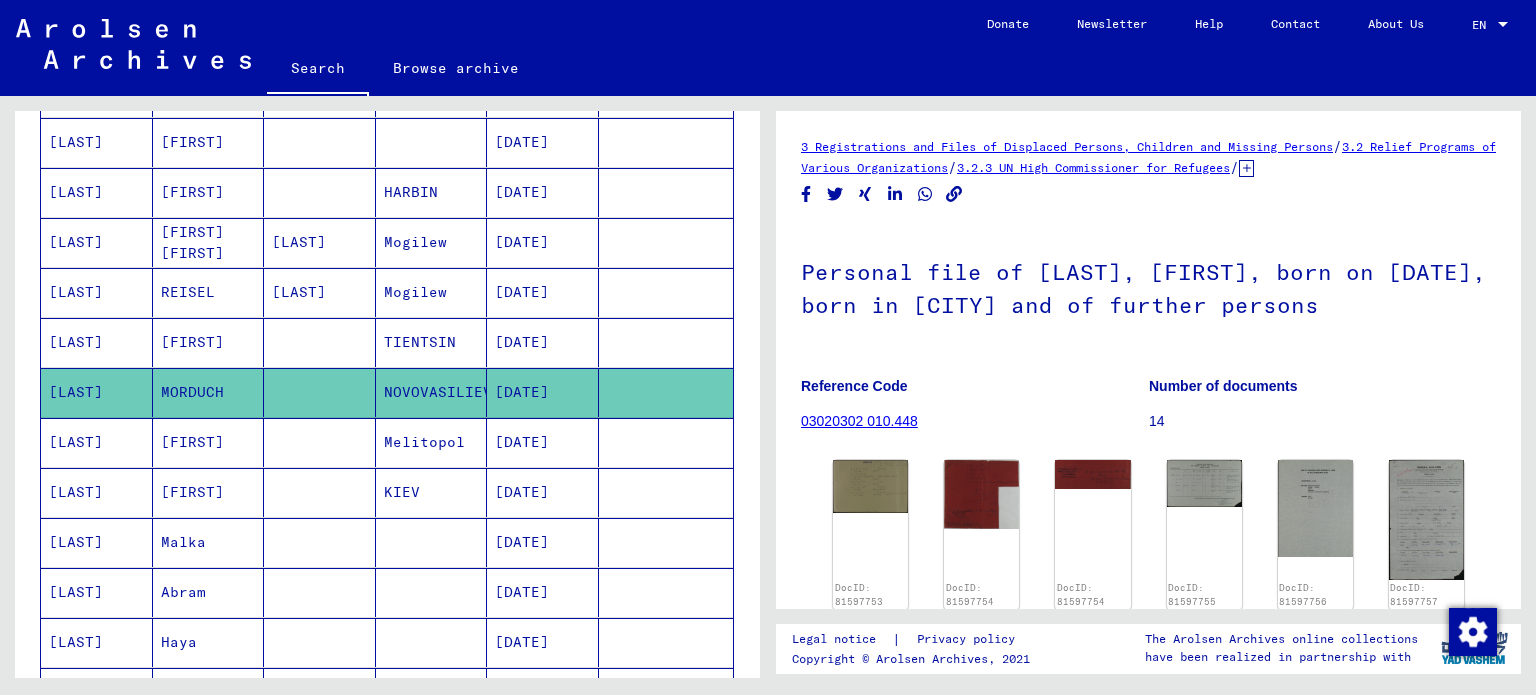 scroll, scrollTop: 0, scrollLeft: 0, axis: both 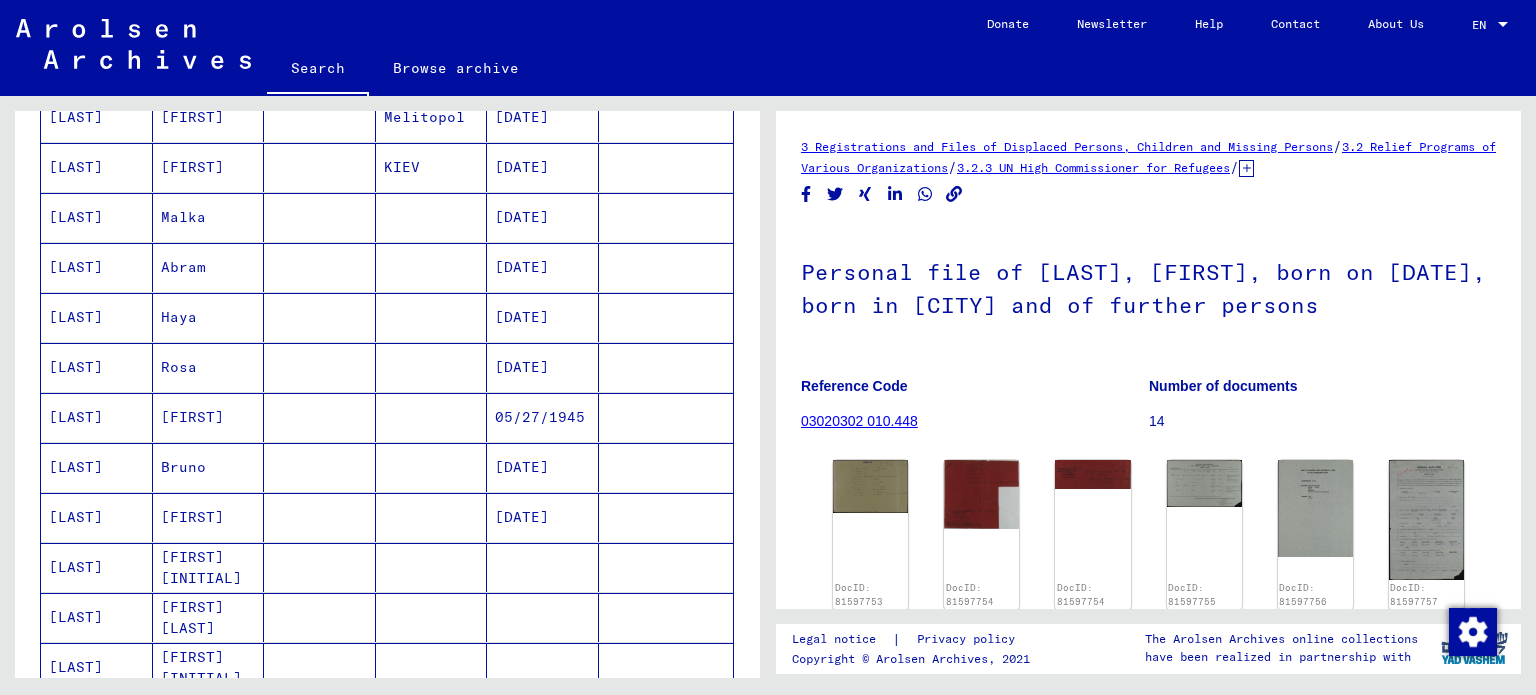 click on "[DATE]" at bounding box center [543, 417] 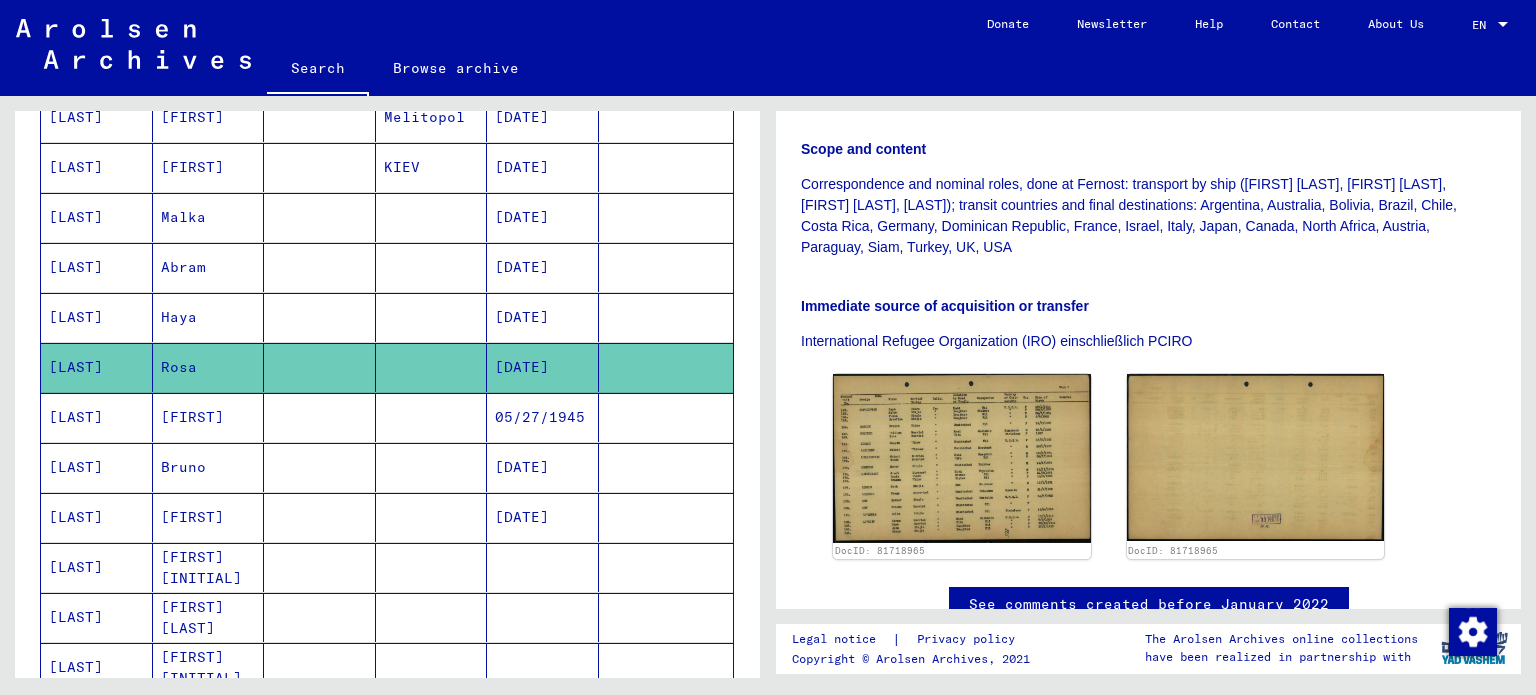 scroll, scrollTop: 444, scrollLeft: 0, axis: vertical 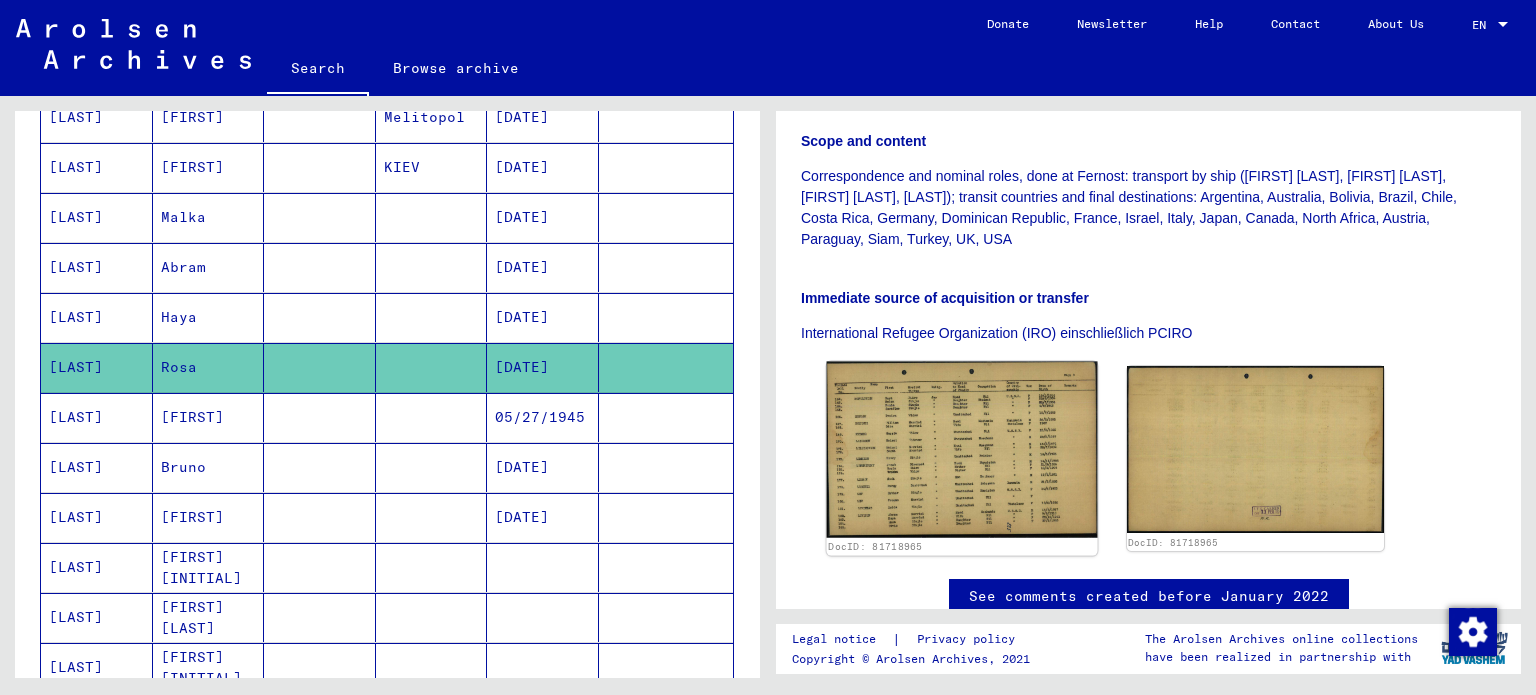 click 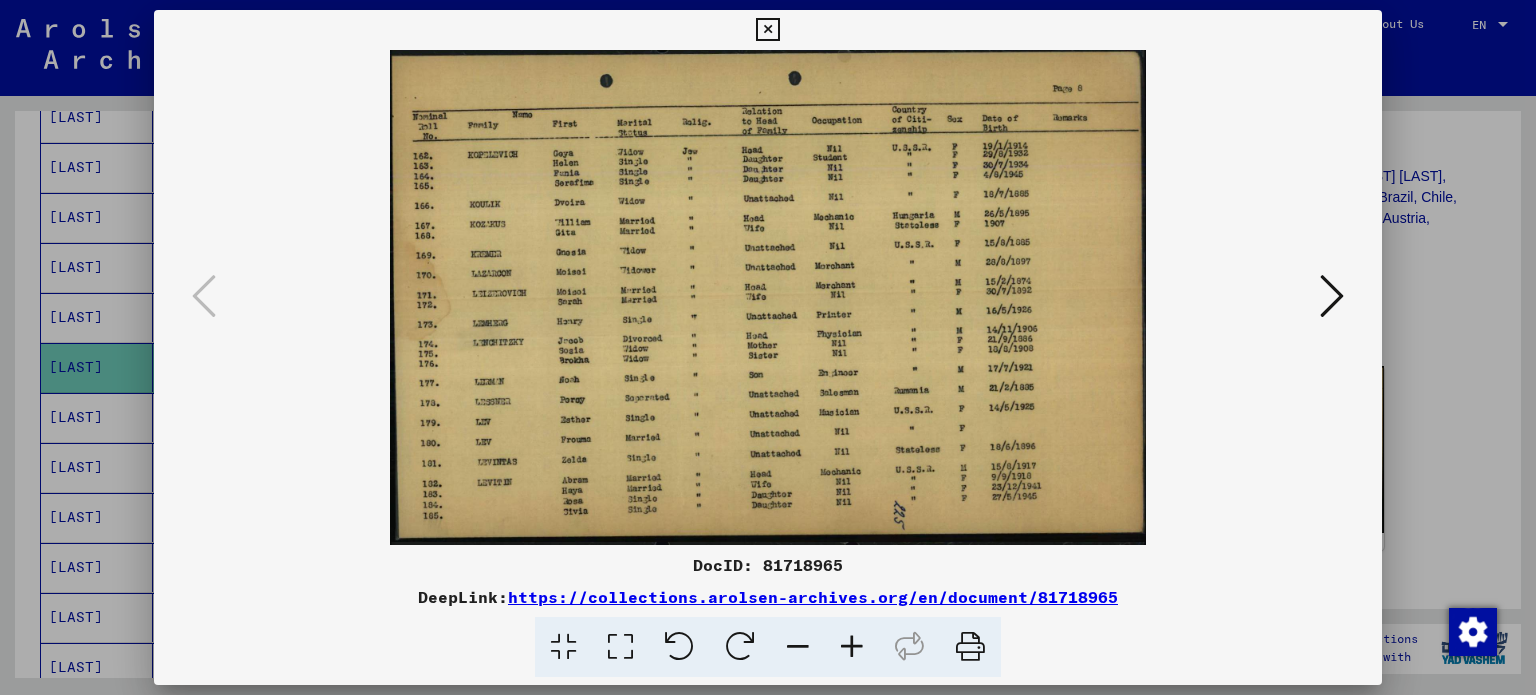 click at bounding box center (1332, 296) 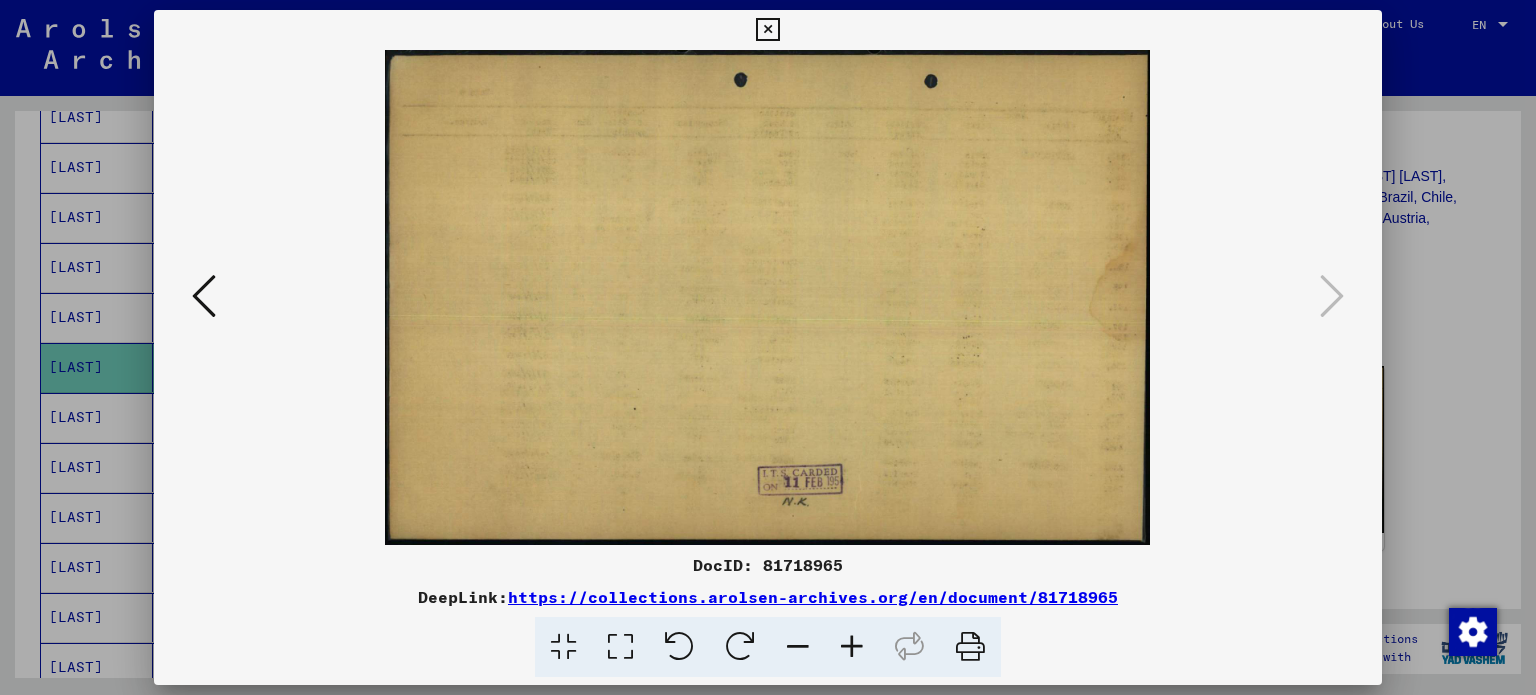 click at bounding box center (768, 347) 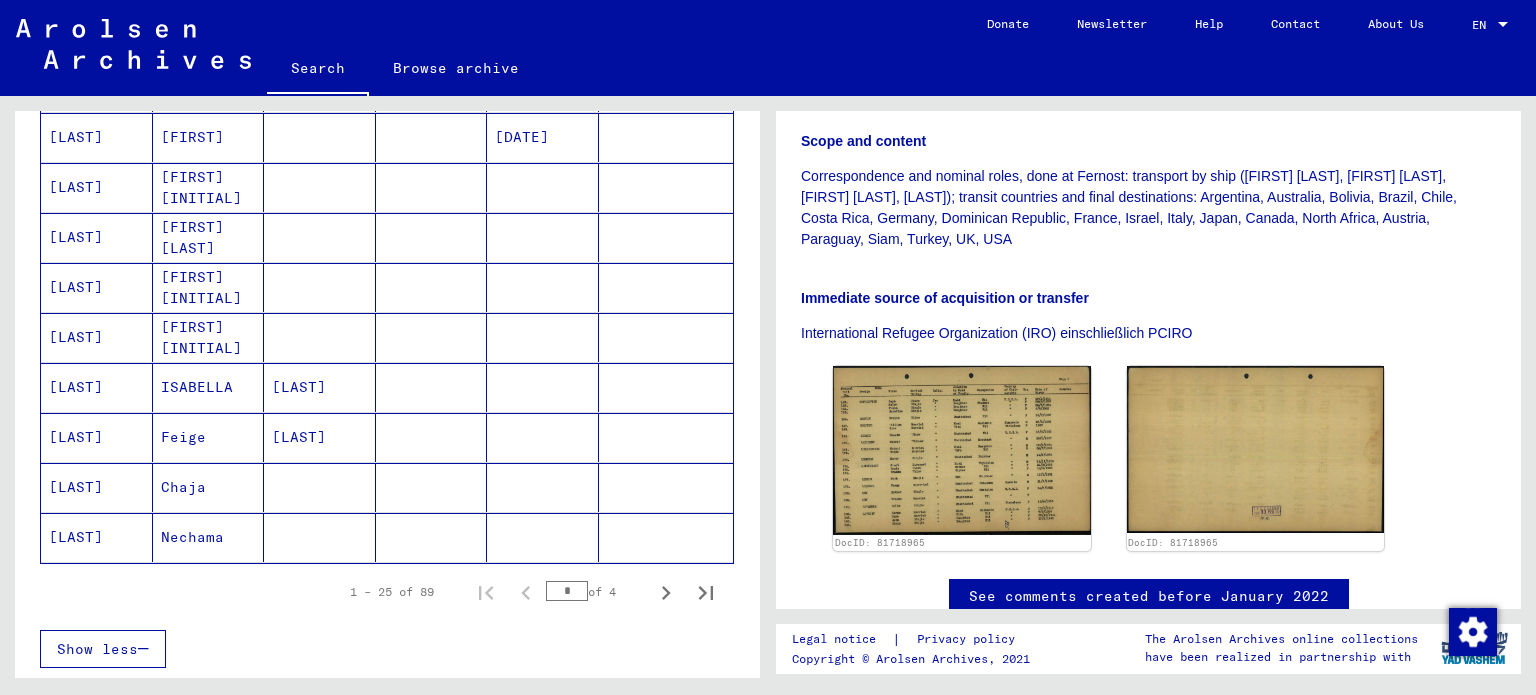 scroll, scrollTop: 1096, scrollLeft: 0, axis: vertical 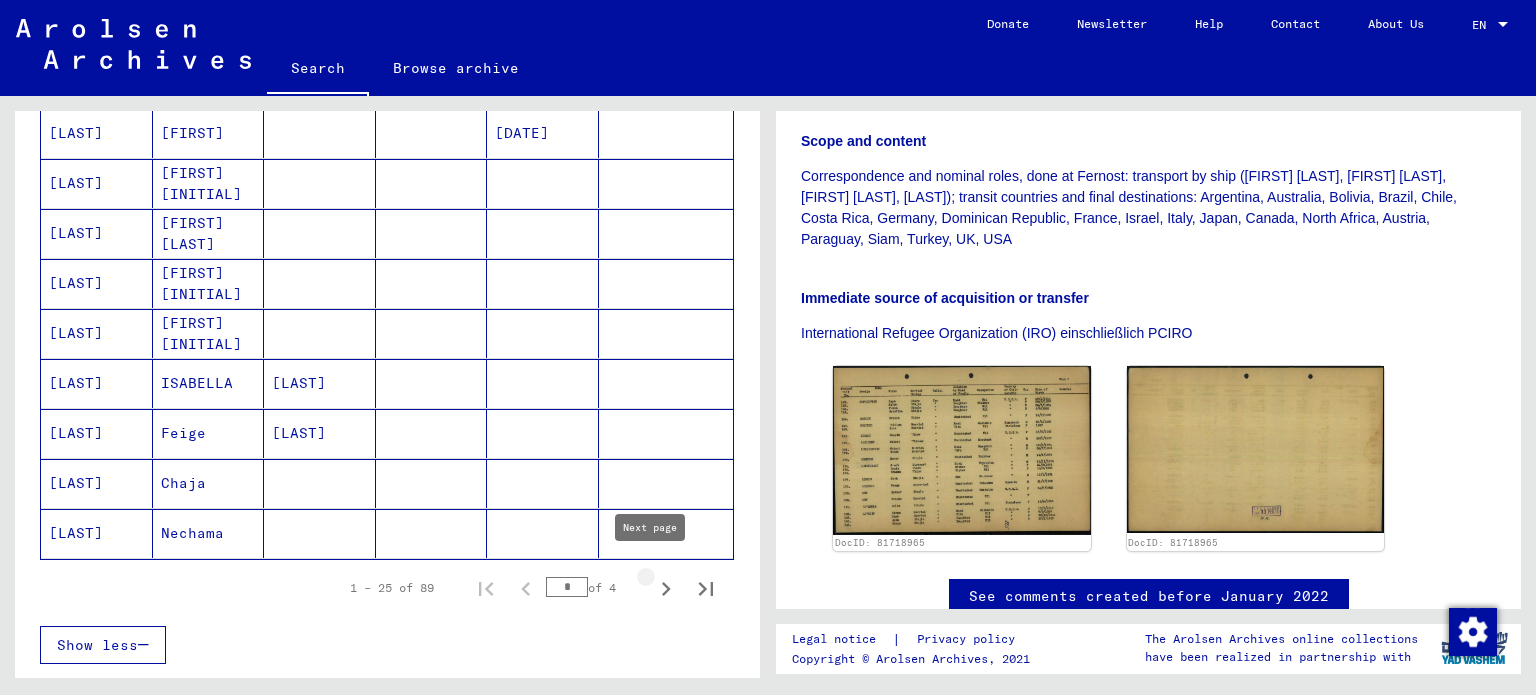 click 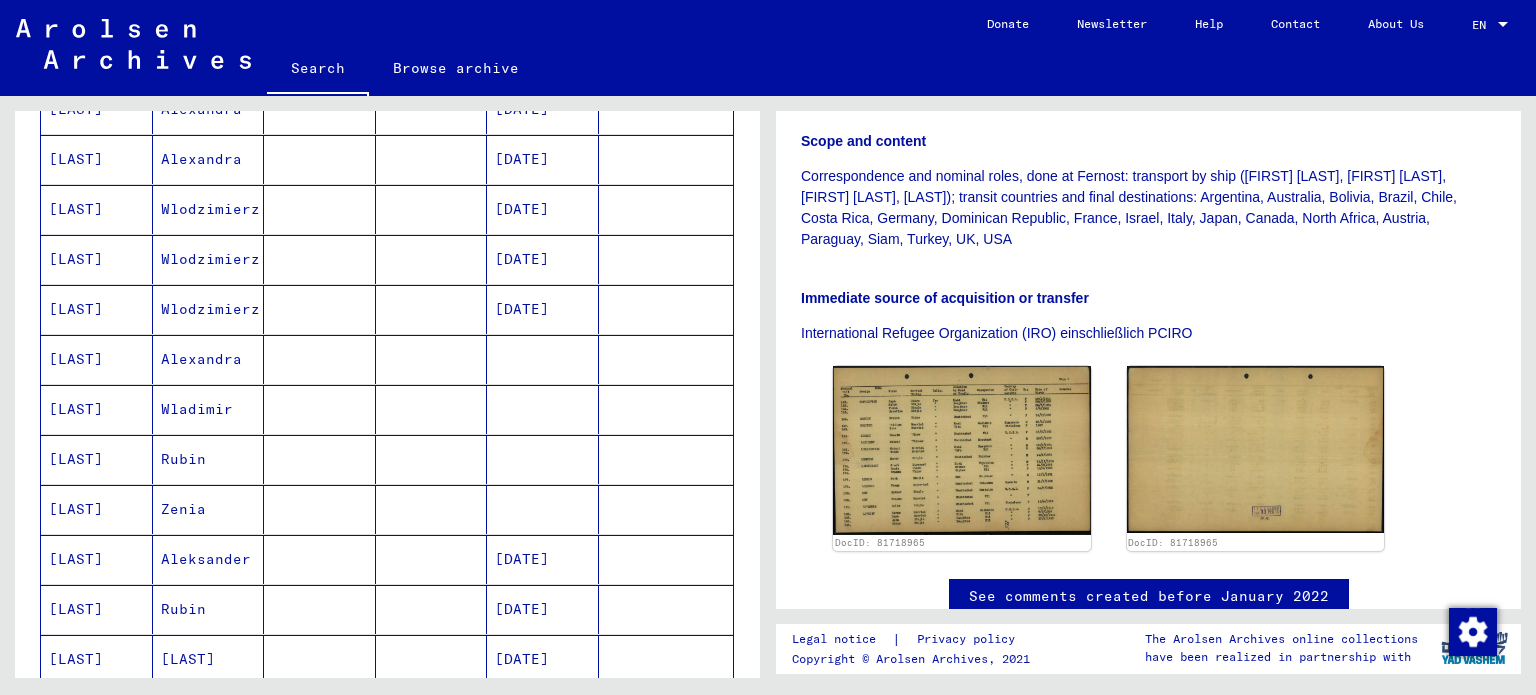 scroll, scrollTop: 524, scrollLeft: 0, axis: vertical 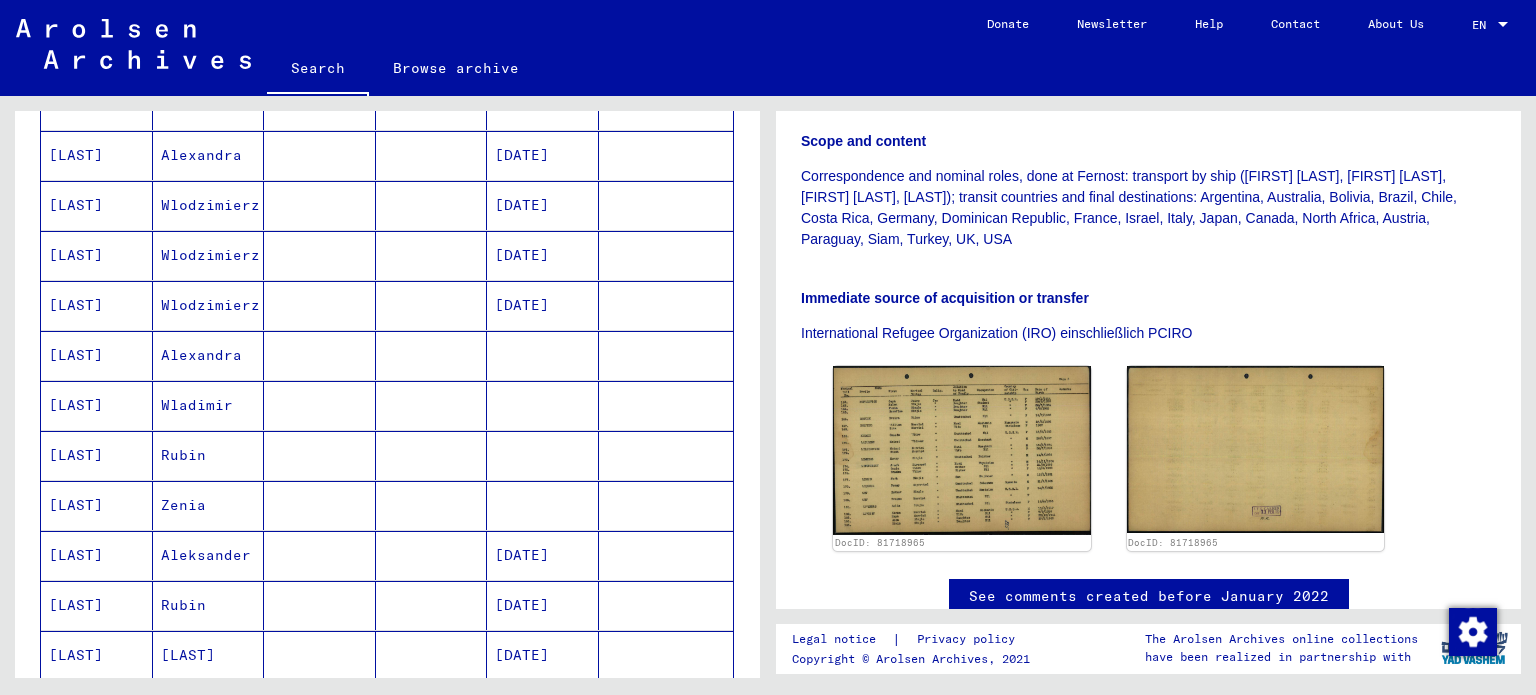 click at bounding box center [543, 455] 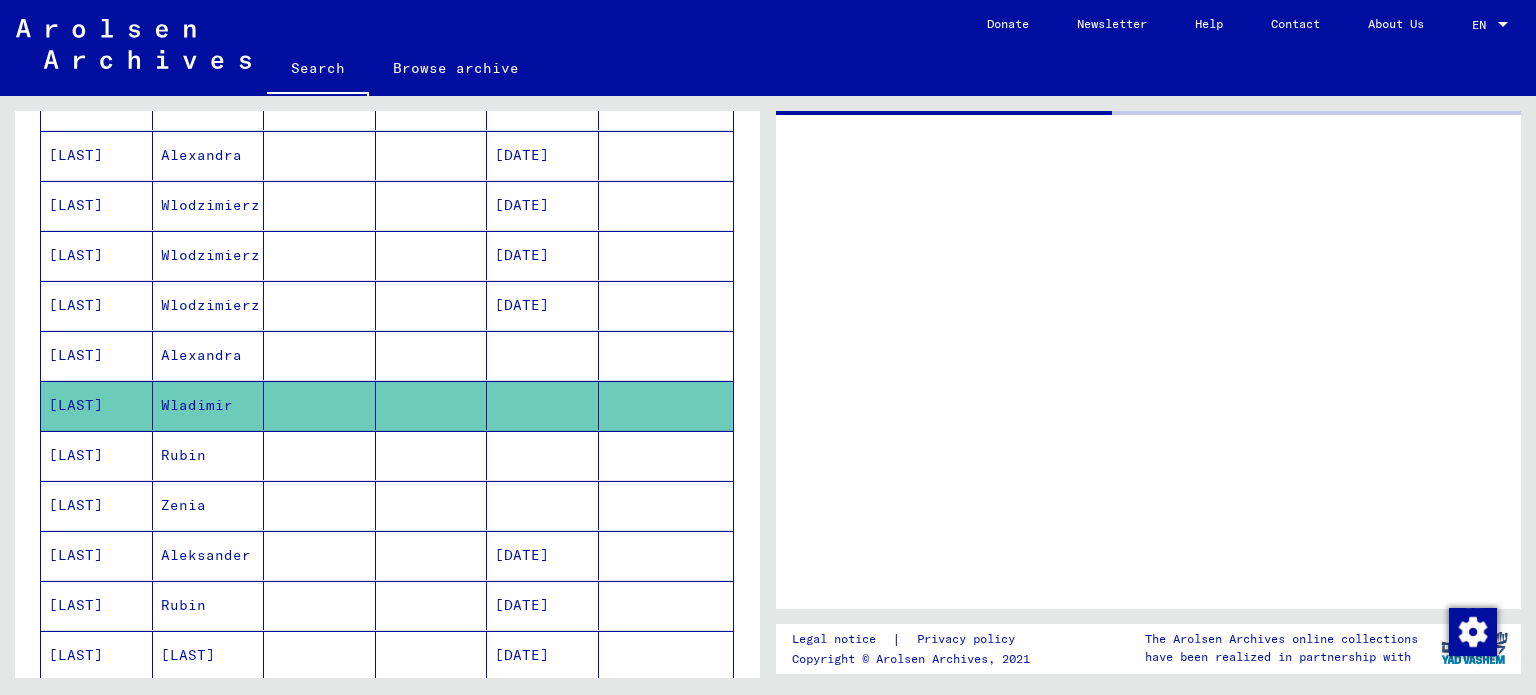 scroll, scrollTop: 0, scrollLeft: 0, axis: both 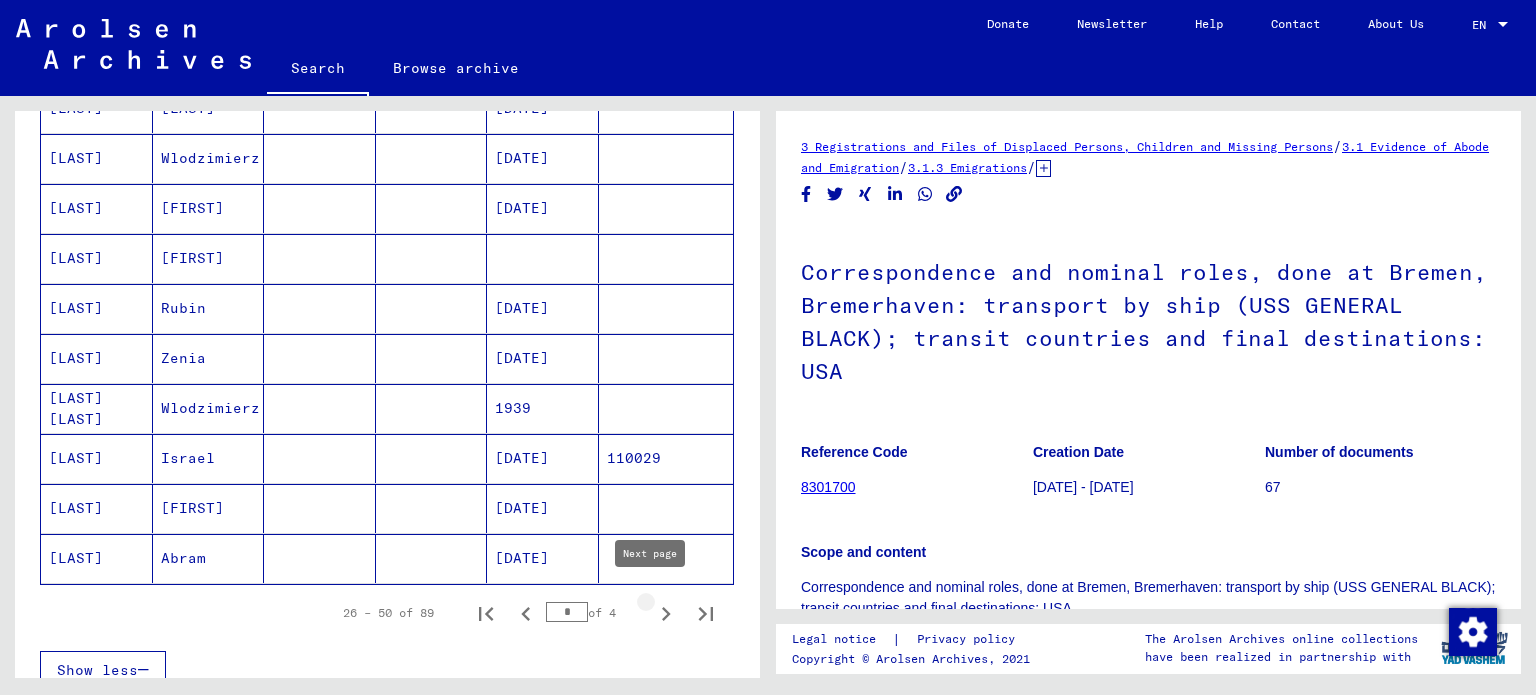 click 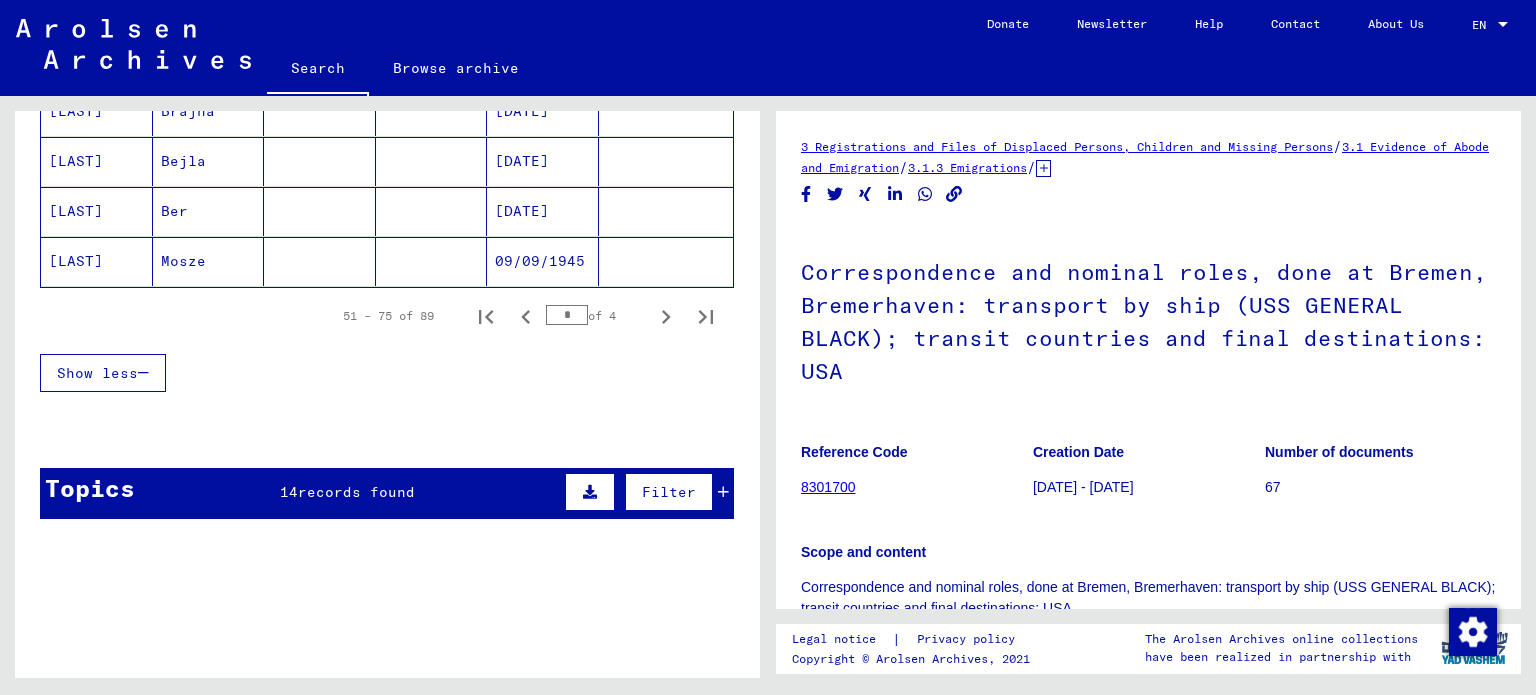 scroll, scrollTop: 1376, scrollLeft: 0, axis: vertical 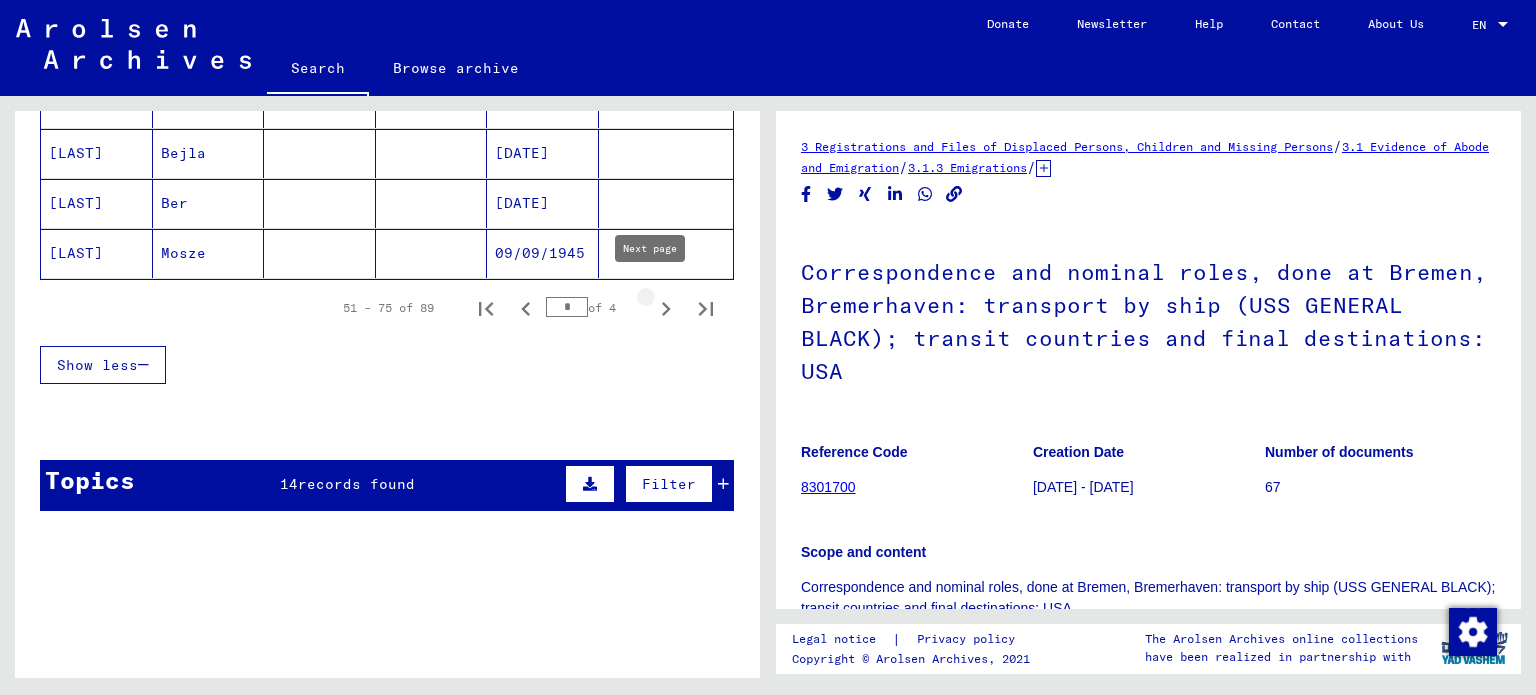 click 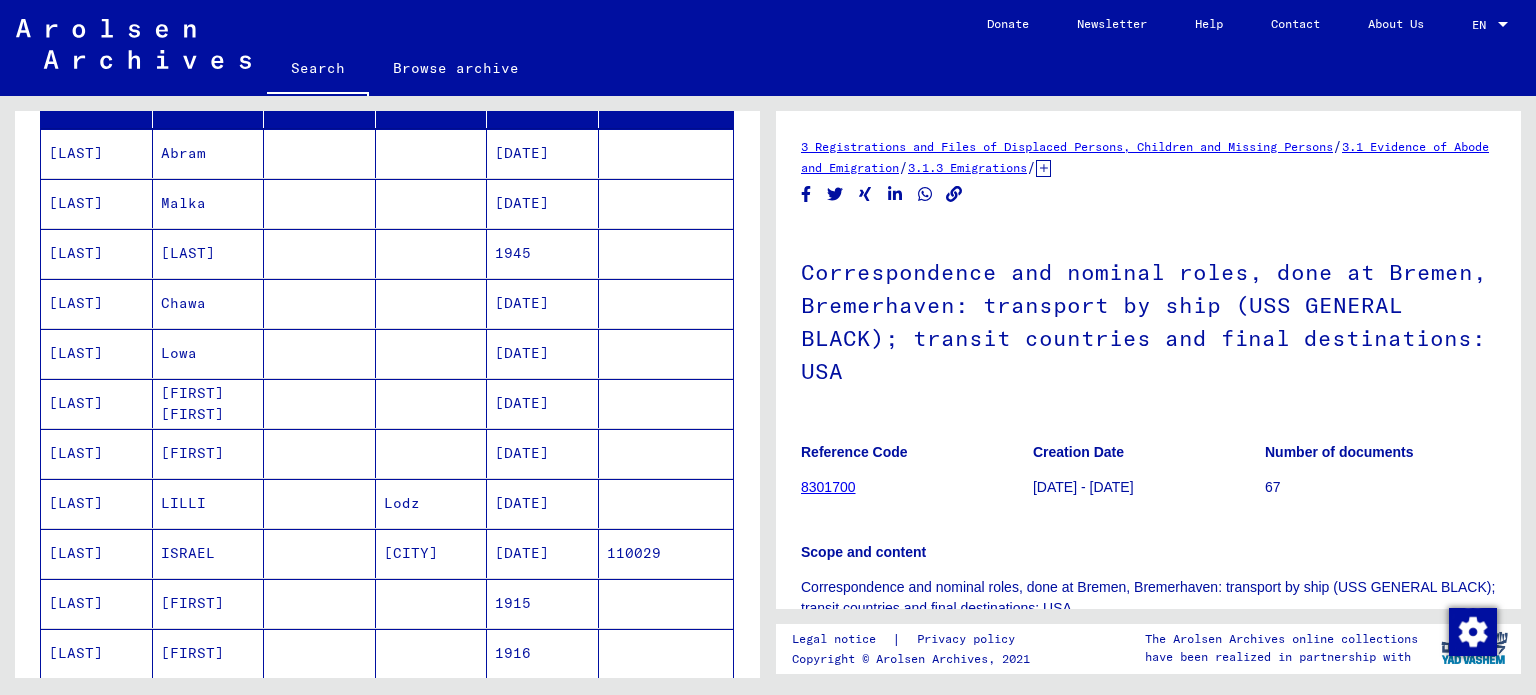 scroll, scrollTop: 0, scrollLeft: 0, axis: both 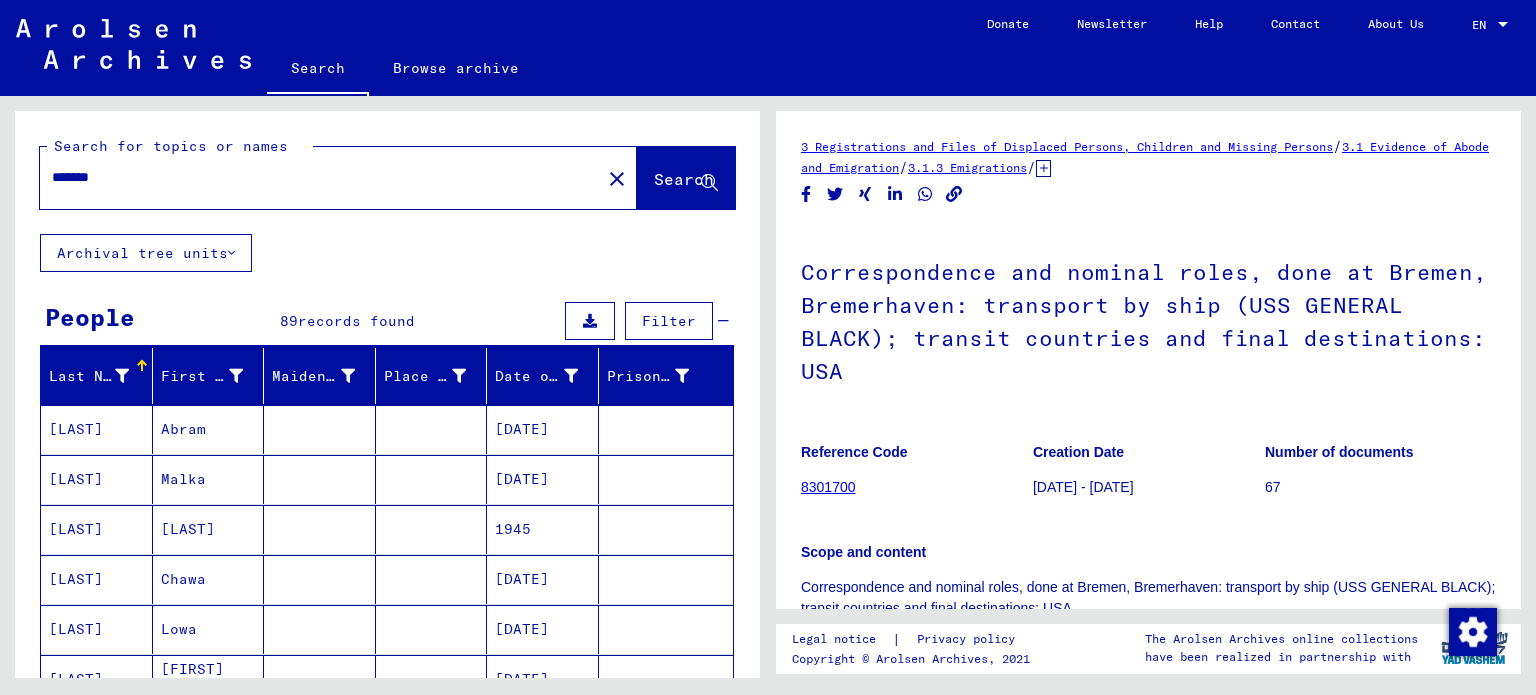 click on "*******" 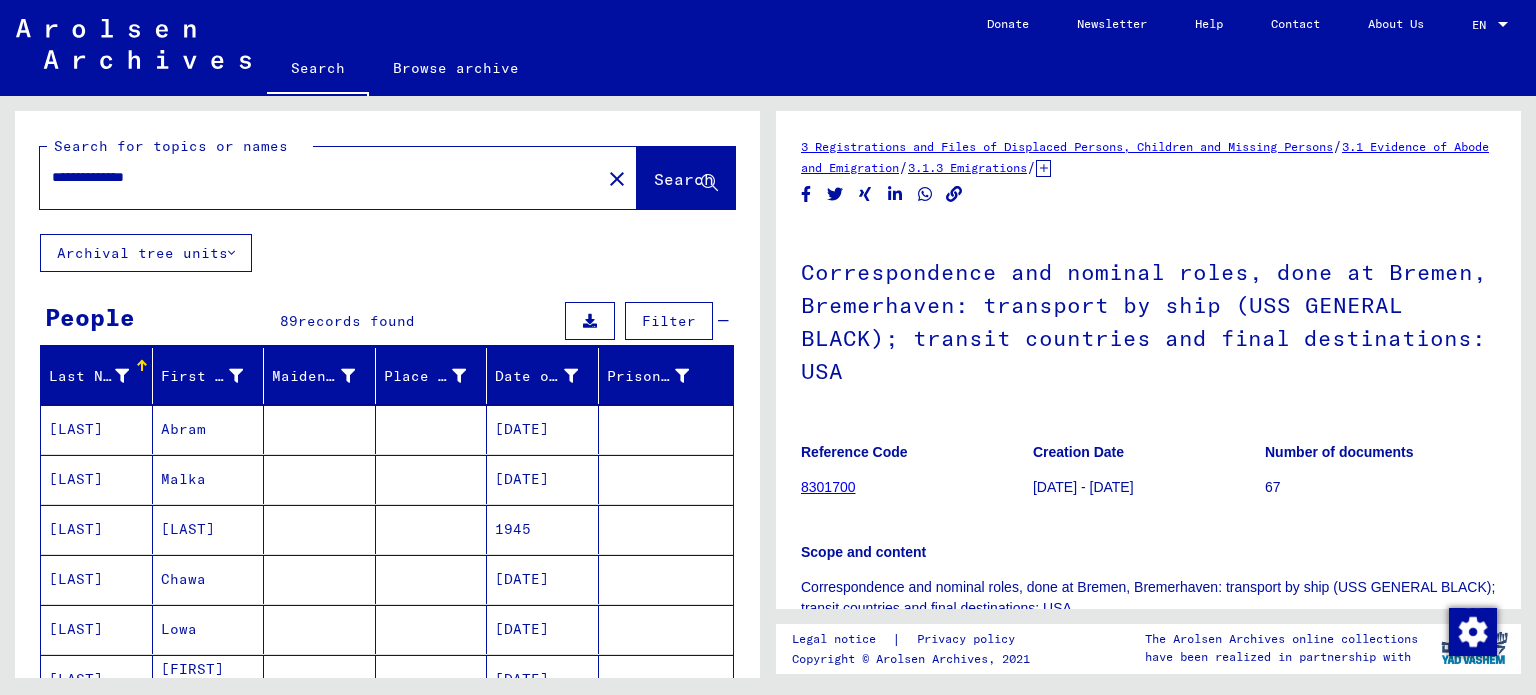 type on "**********" 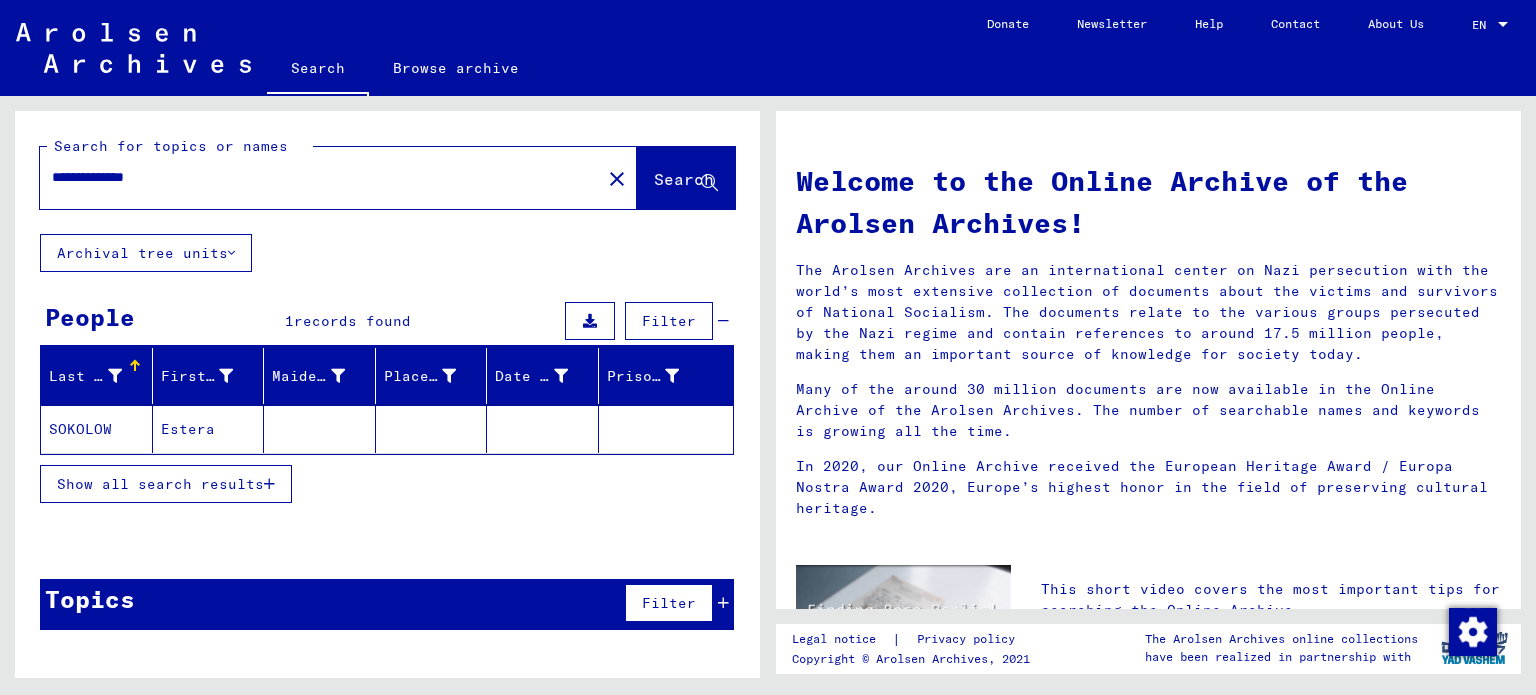 click on "Estera" 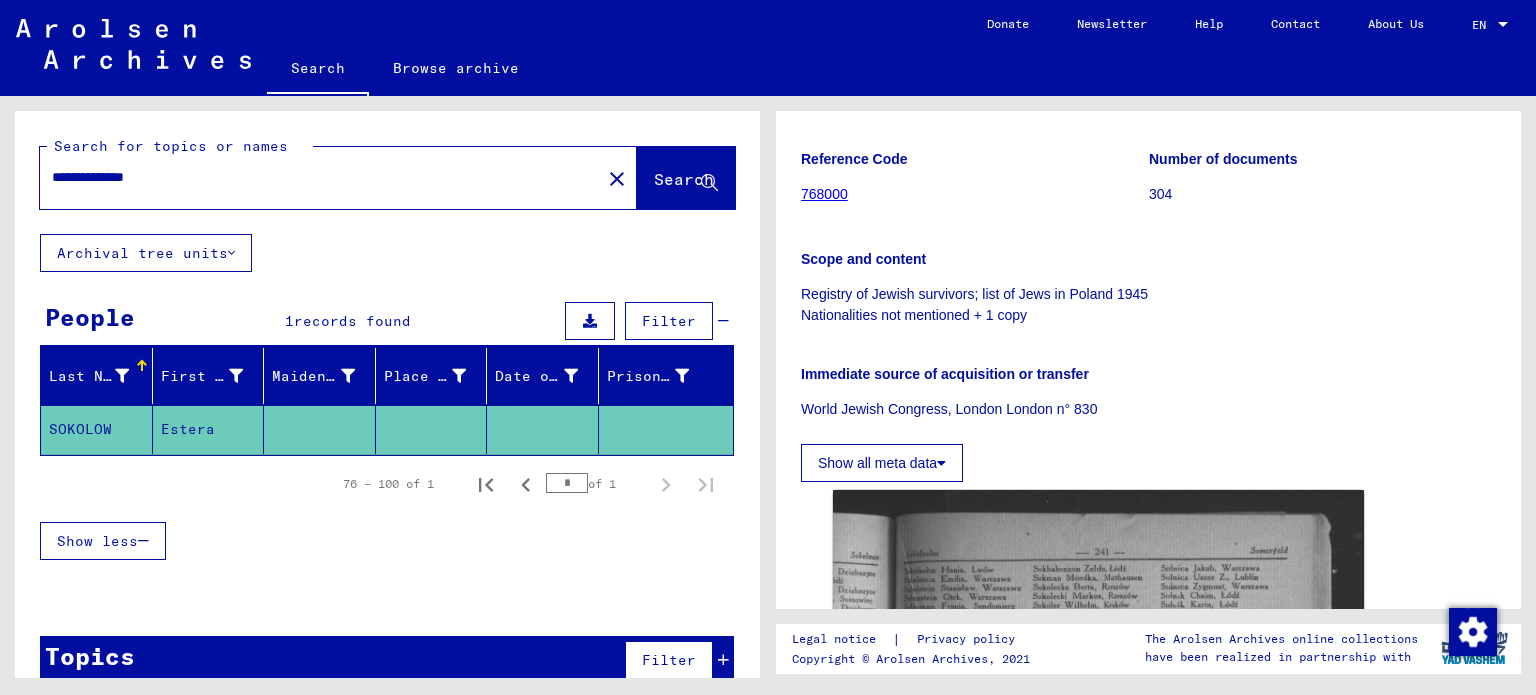 scroll, scrollTop: 407, scrollLeft: 0, axis: vertical 